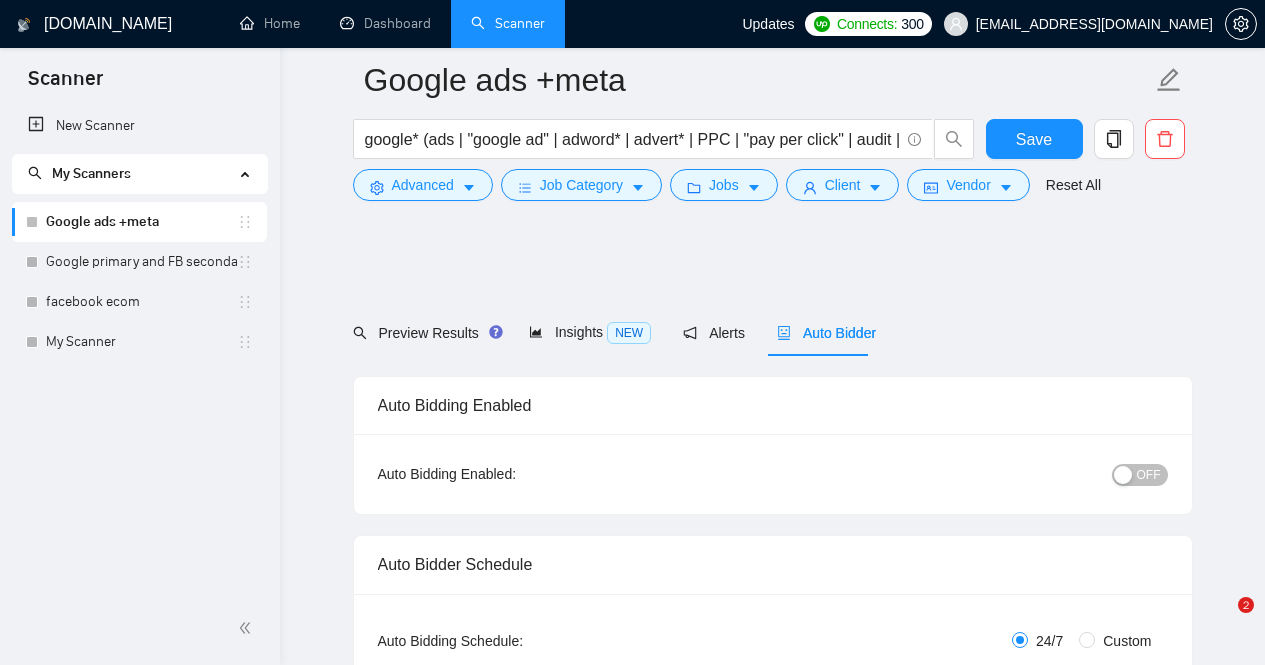 scroll, scrollTop: 3526, scrollLeft: 0, axis: vertical 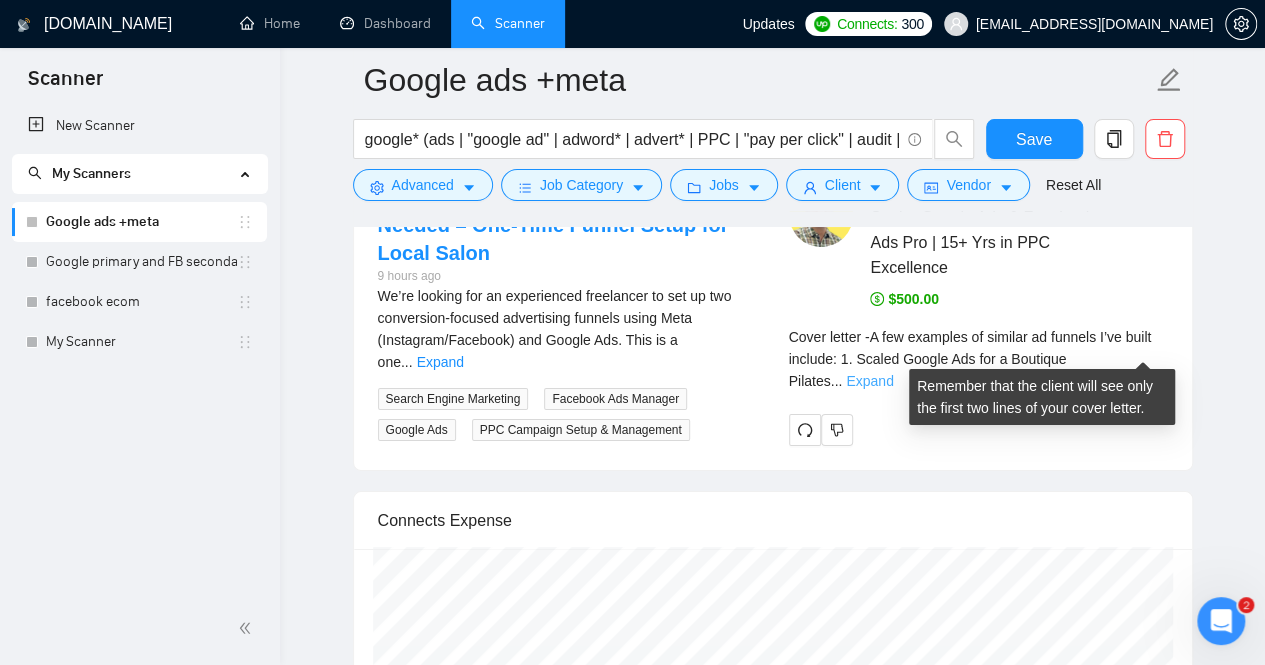 click on "Expand" at bounding box center (869, 381) 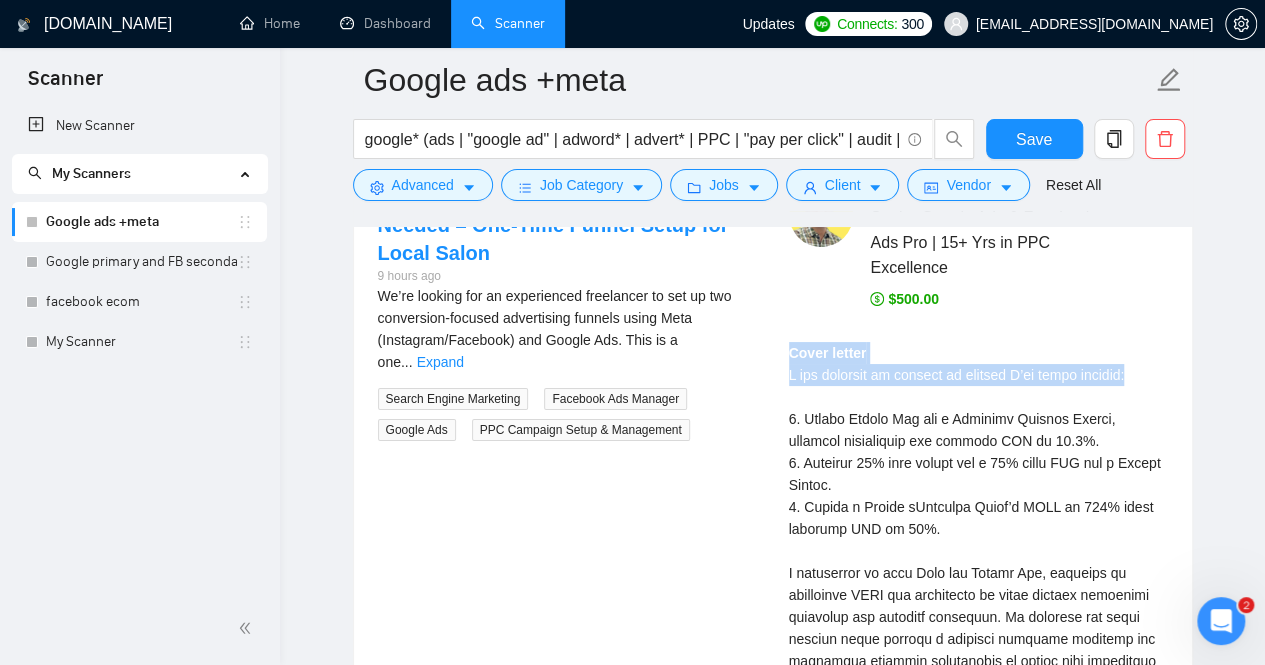 drag, startPoint x: 1264, startPoint y: 358, endPoint x: 1258, endPoint y: 305, distance: 53.338543 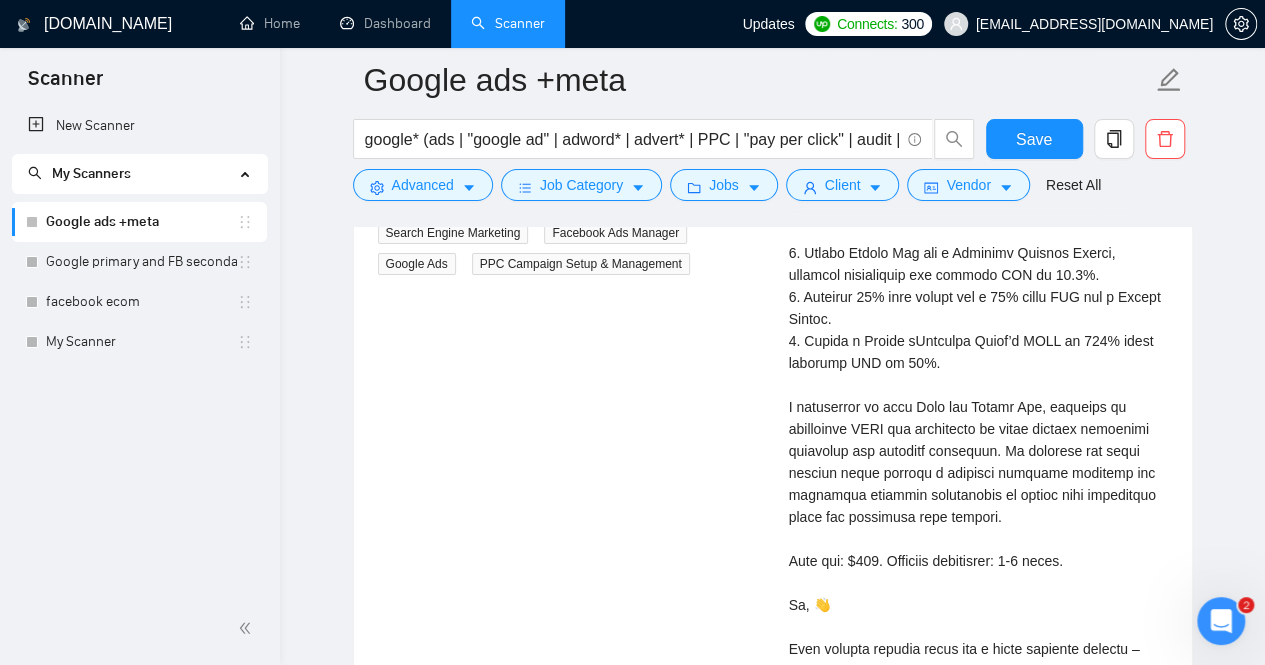scroll, scrollTop: 3692, scrollLeft: 0, axis: vertical 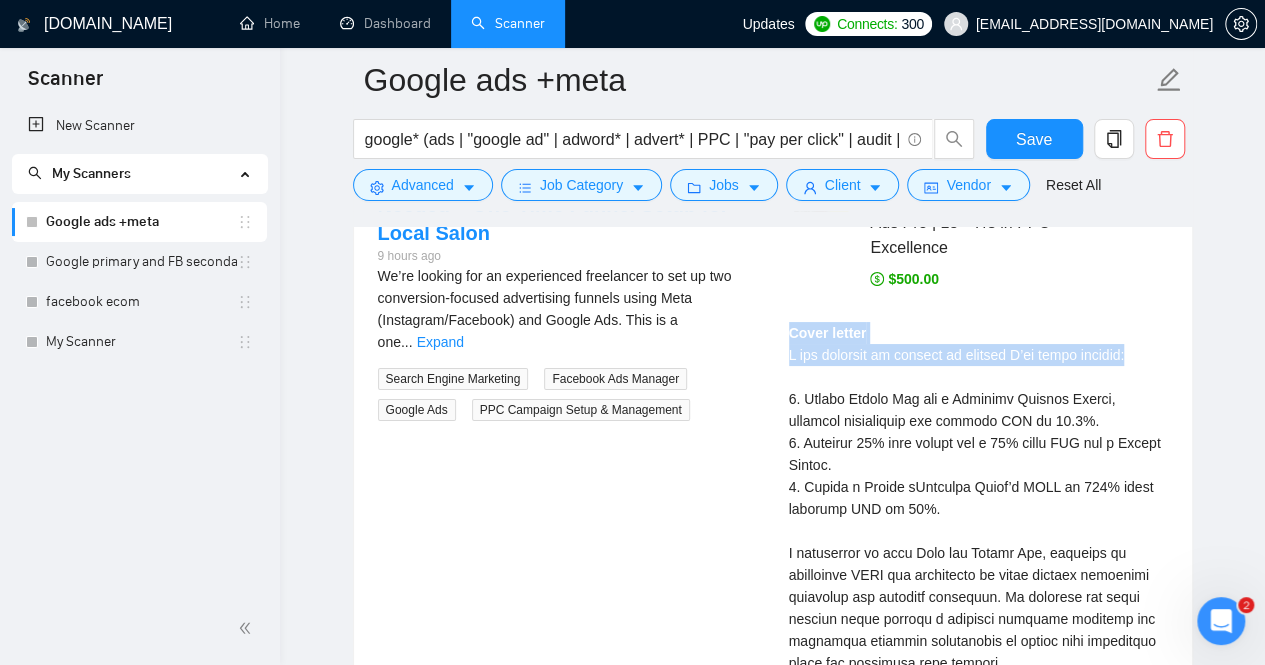 click on "Google ads +meta google* (ads | "google ad" | adword* | advert* | PPC | "pay per click" | audit | "google marketing") Save Advanced   Job Category   Jobs   Client   Vendor   Reset All Preview Results Insights NEW Alerts Auto Bidder Auto Bidding Enabled Auto Bidding Enabled: OFF Auto Bidder Schedule Auto Bidding Type: Automated (recommended) Semi-automated Auto Bidding Schedule: 24/7 Custom Custom Auto Bidder Schedule Repeat every week [DATE] [DATE] [DATE] [DATE] [DATE] [DATE] [DATE] Active Hours ( [GEOGRAPHIC_DATA]/[GEOGRAPHIC_DATA] ): From: To: ( 24  hours) [GEOGRAPHIC_DATA]/[GEOGRAPHIC_DATA] Auto Bidding Type Select your bidding algorithm: Choose the algorithm for you bidding. The price per proposal does not include your connects expenditure. Template Bidder Works great for narrow segments and short cover letters that don't change. 0.50  credits / proposal Sardor AI 🤖 Personalise your cover letter with ai [placeholders] 1.00  credits / proposal Experimental Laziza AI  👑   NEW   Learn more 2.00  credits / proposal Team & Freelancer 20" at bounding box center [772, -211] 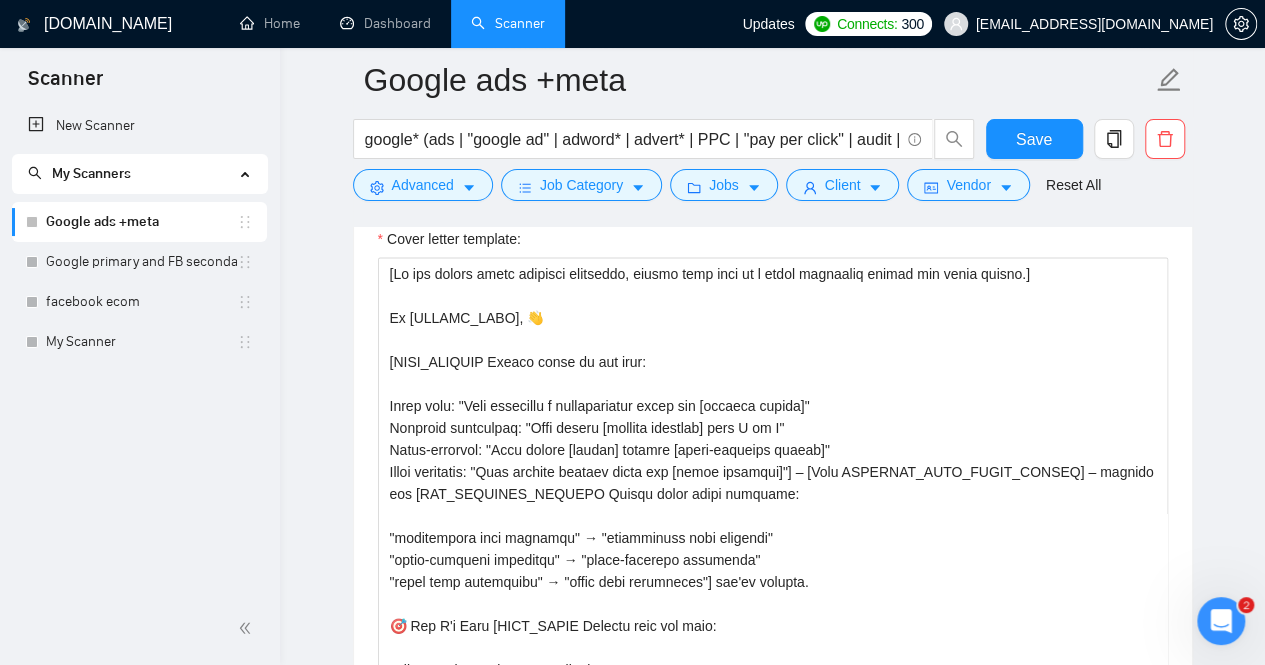 scroll, scrollTop: 1919, scrollLeft: 0, axis: vertical 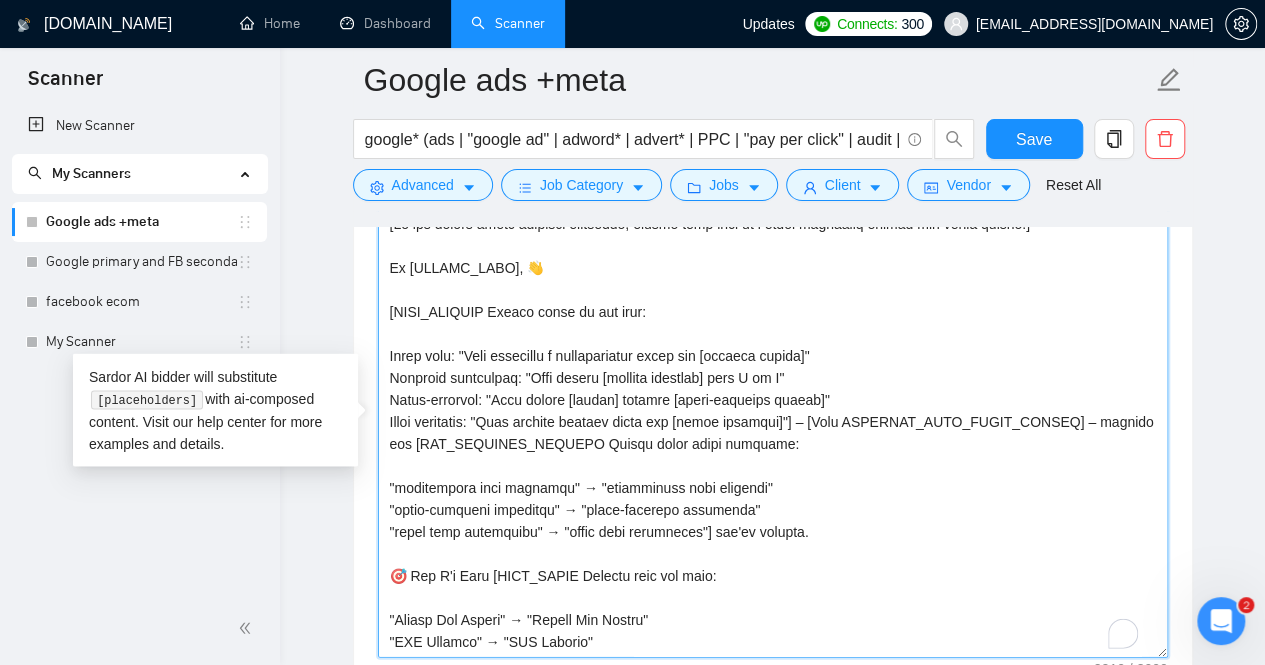 drag, startPoint x: 386, startPoint y: 350, endPoint x: 788, endPoint y: 415, distance: 407.22107 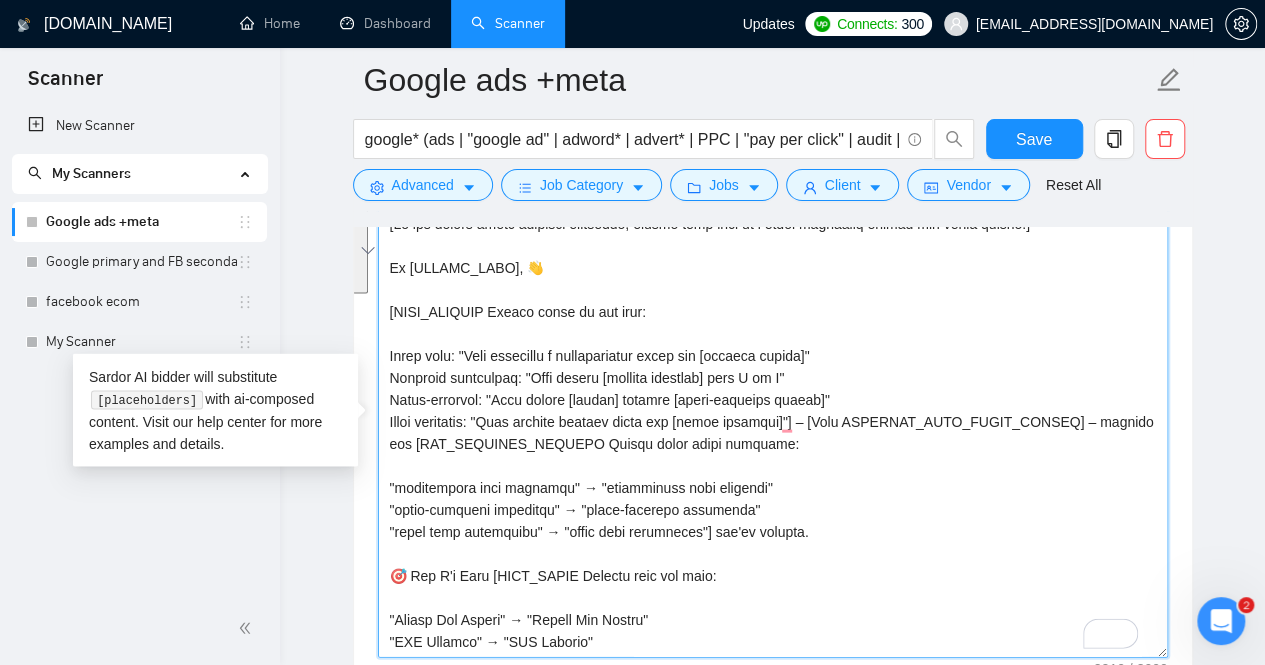 click on "Cover letter template:" at bounding box center (773, 433) 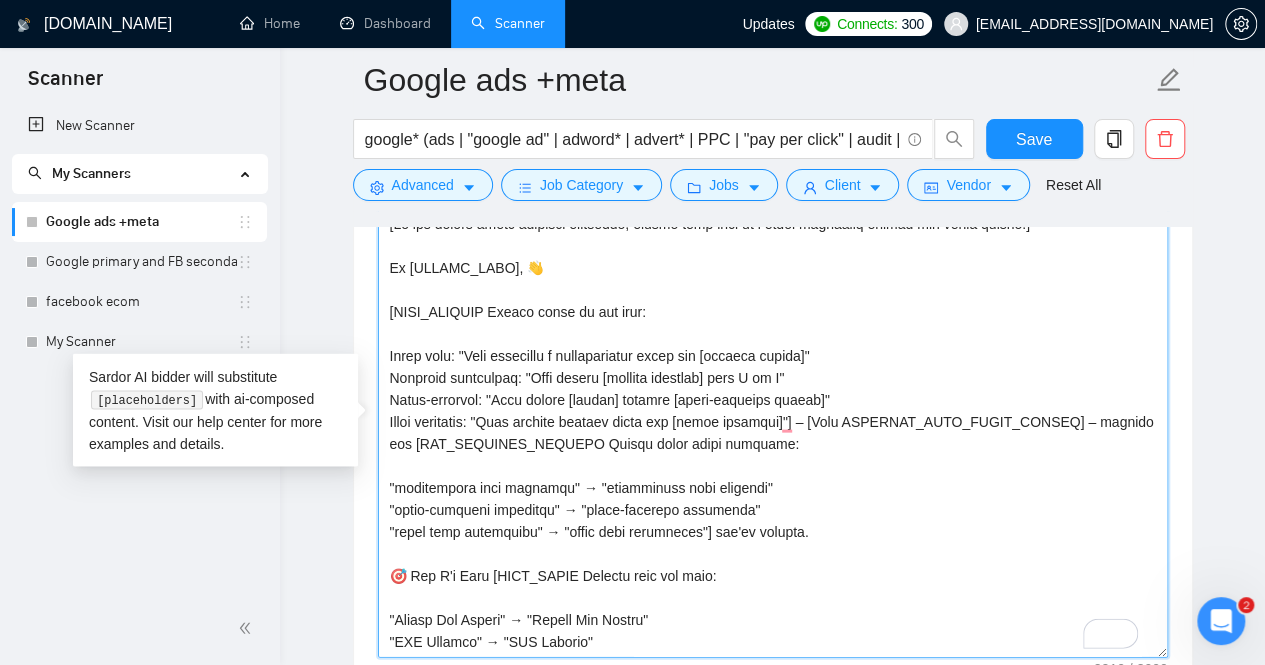 click on "Cover letter template:" at bounding box center (773, 433) 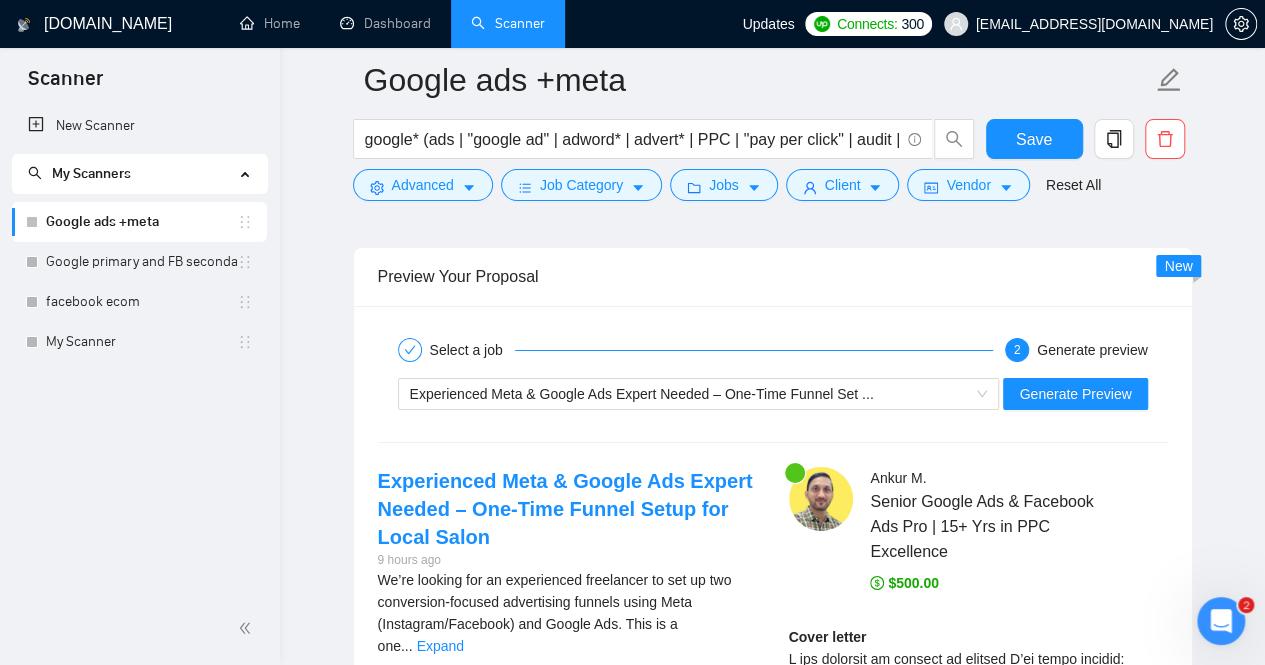 scroll, scrollTop: 3365, scrollLeft: 0, axis: vertical 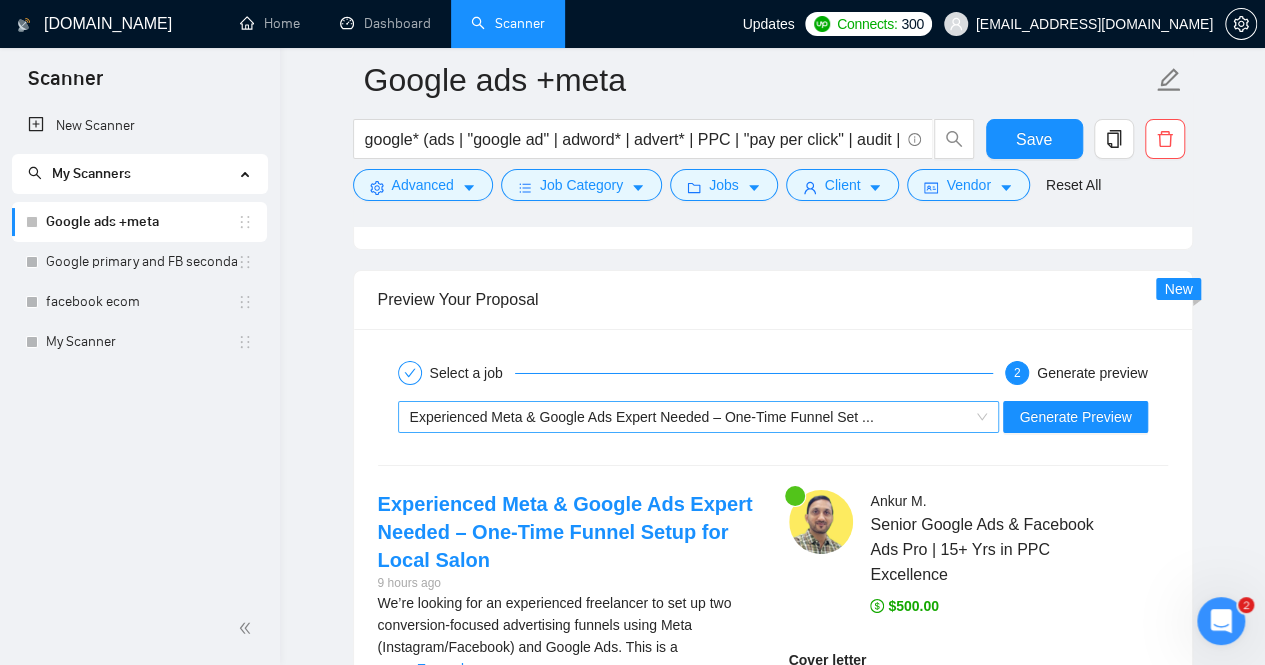 click on "Experienced Meta & Google Ads Expert Needed – One-Time Funnel Set ..." at bounding box center (642, 417) 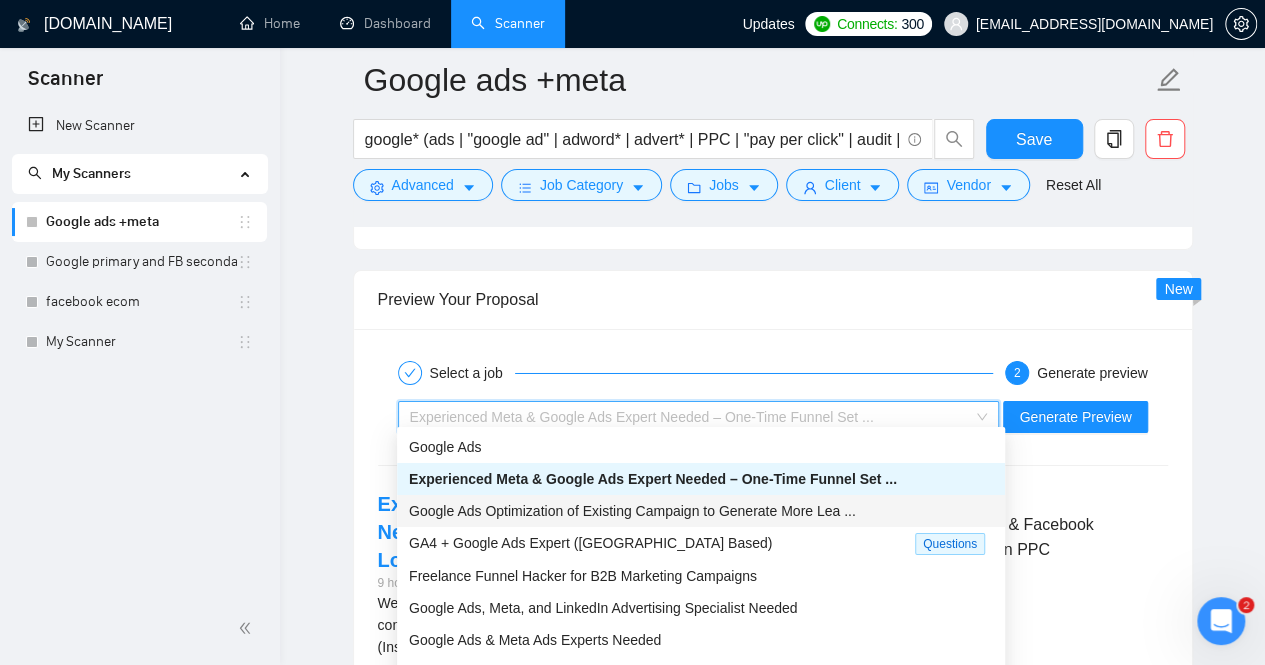 click on "Google Ads Optimization of Existing Campaign to Generate More Lea ..." at bounding box center [632, 511] 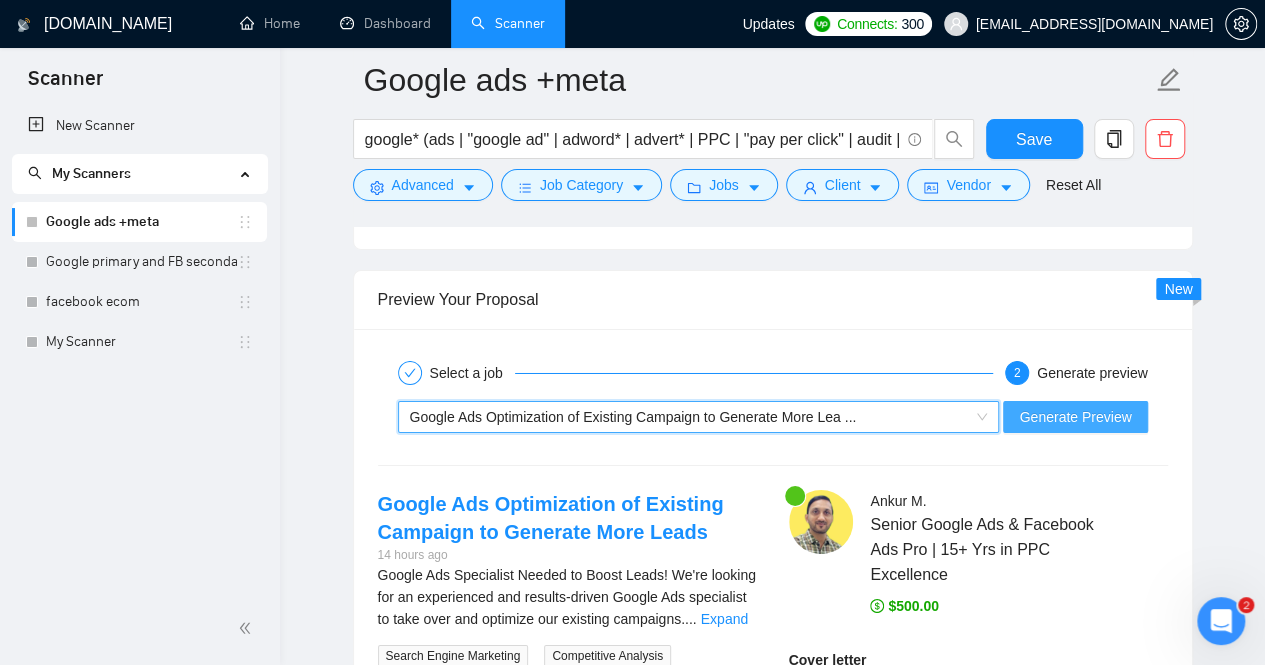 click on "Generate Preview" at bounding box center (1075, 417) 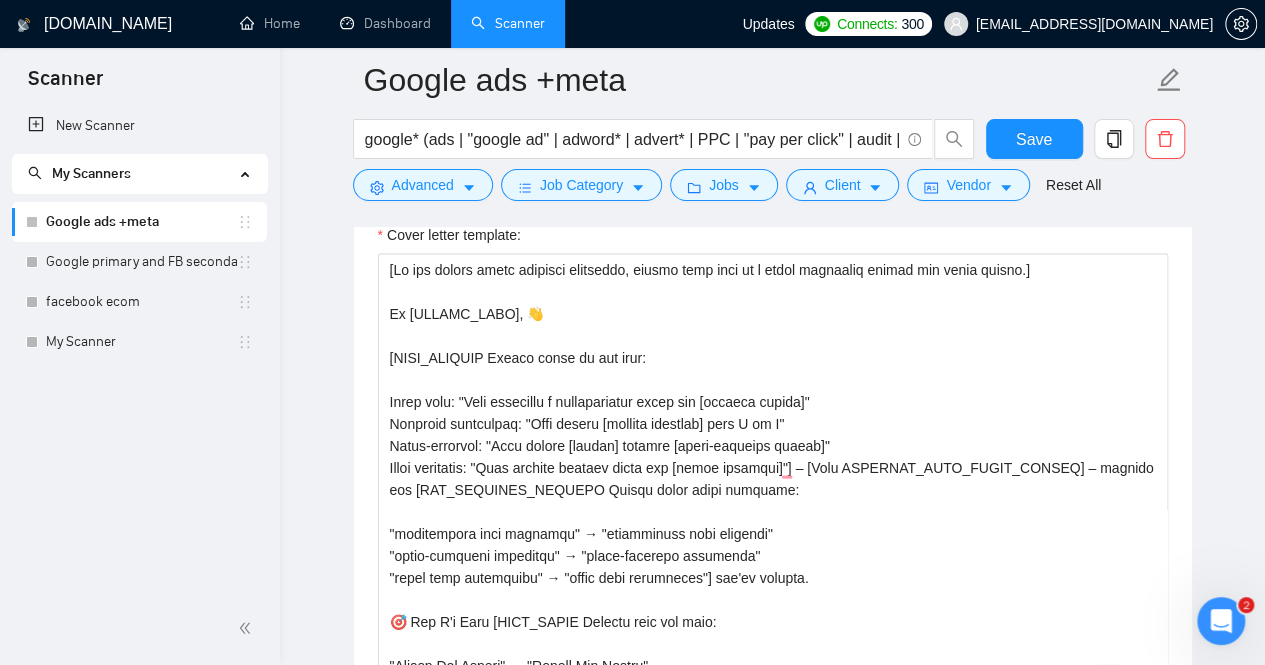 scroll, scrollTop: 1895, scrollLeft: 0, axis: vertical 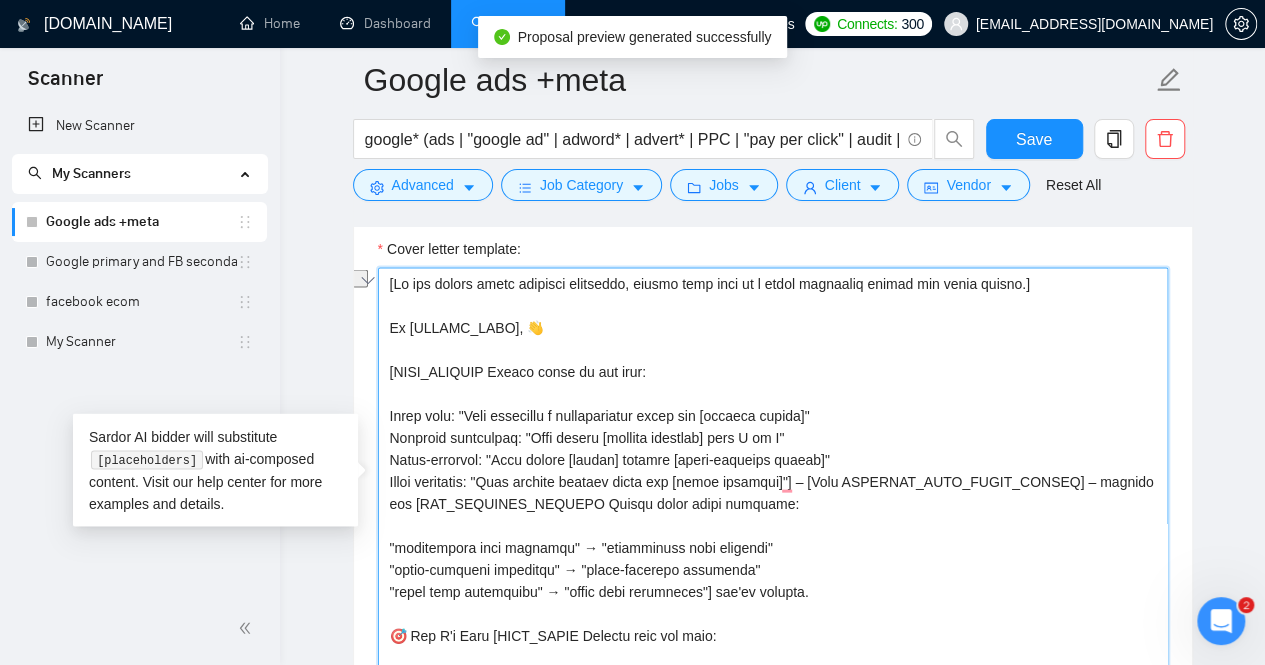 drag, startPoint x: 544, startPoint y: 321, endPoint x: 382, endPoint y: 317, distance: 162.04938 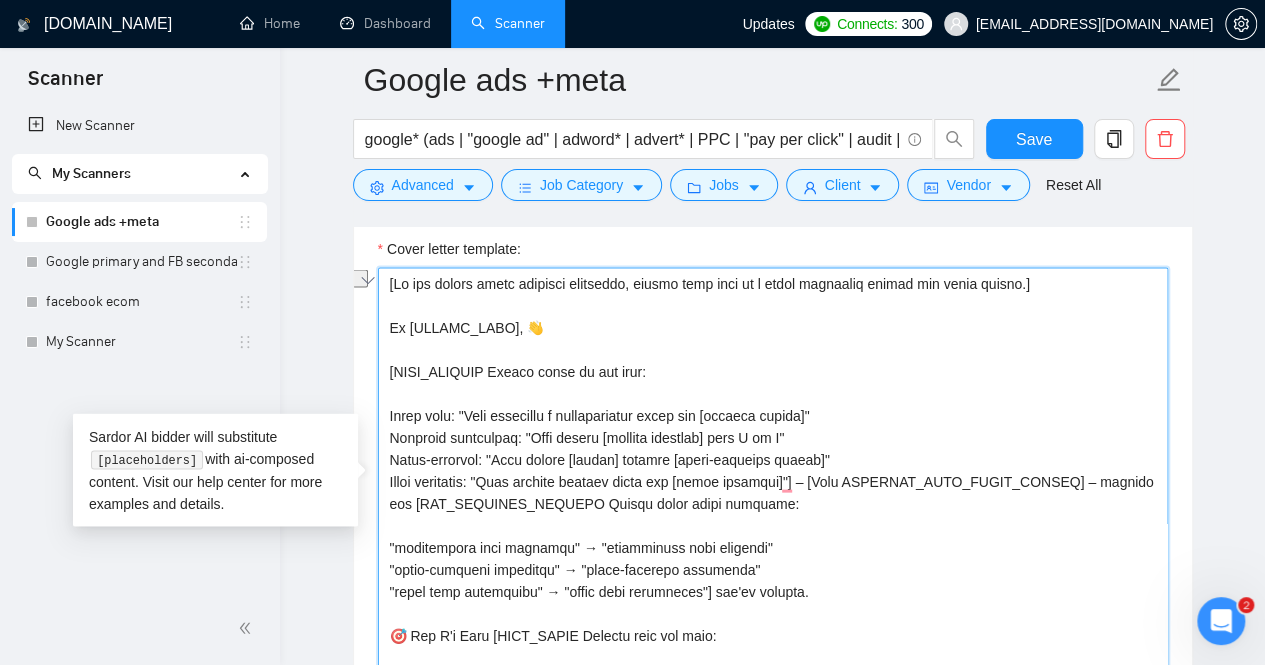 click on "Cover letter template:" at bounding box center [773, 492] 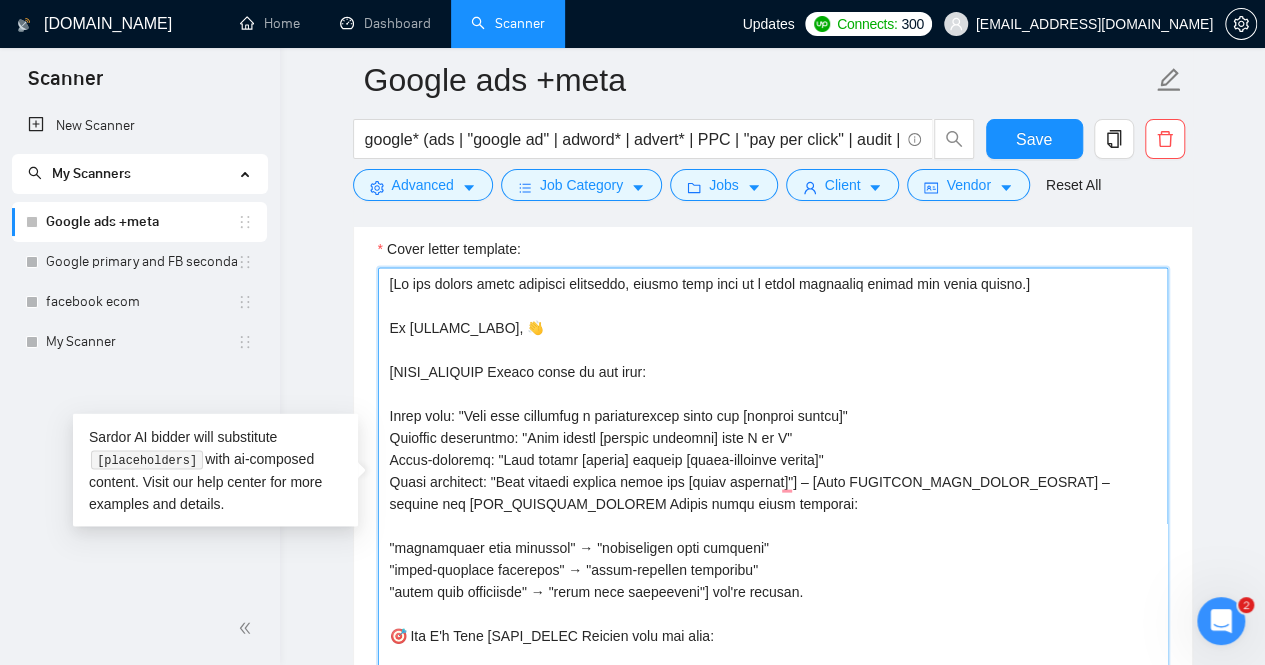 click on "Cover letter template:" at bounding box center [773, 492] 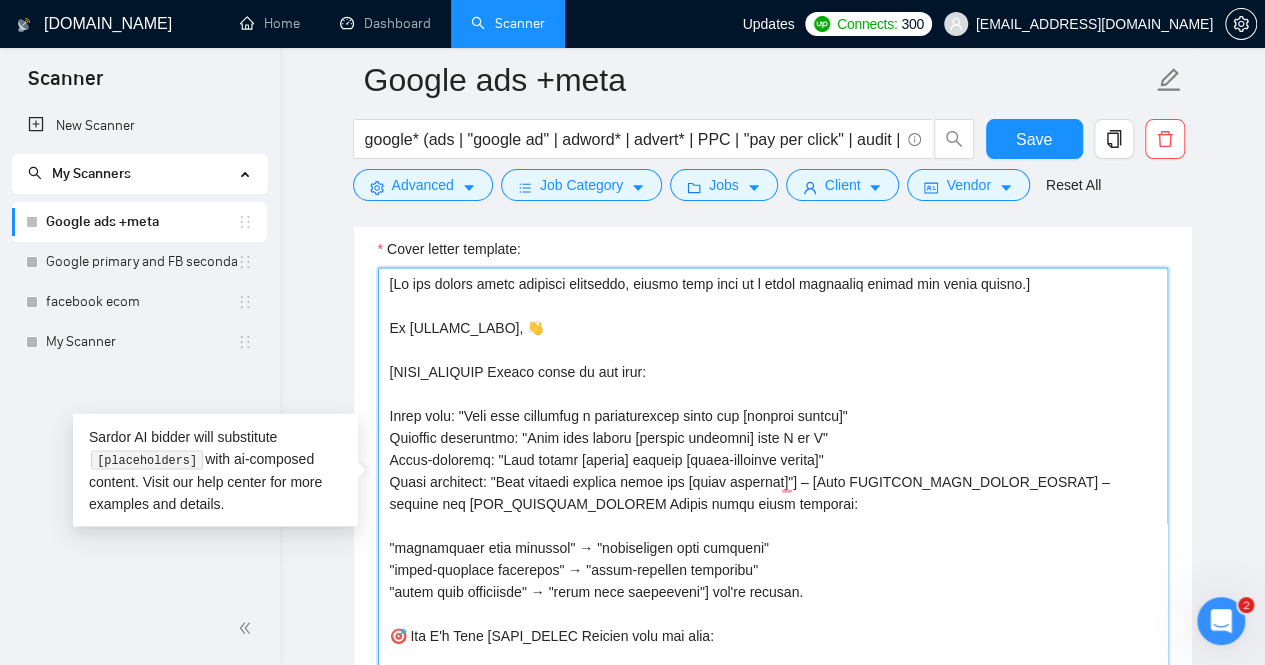 click on "Cover letter template:" at bounding box center (773, 492) 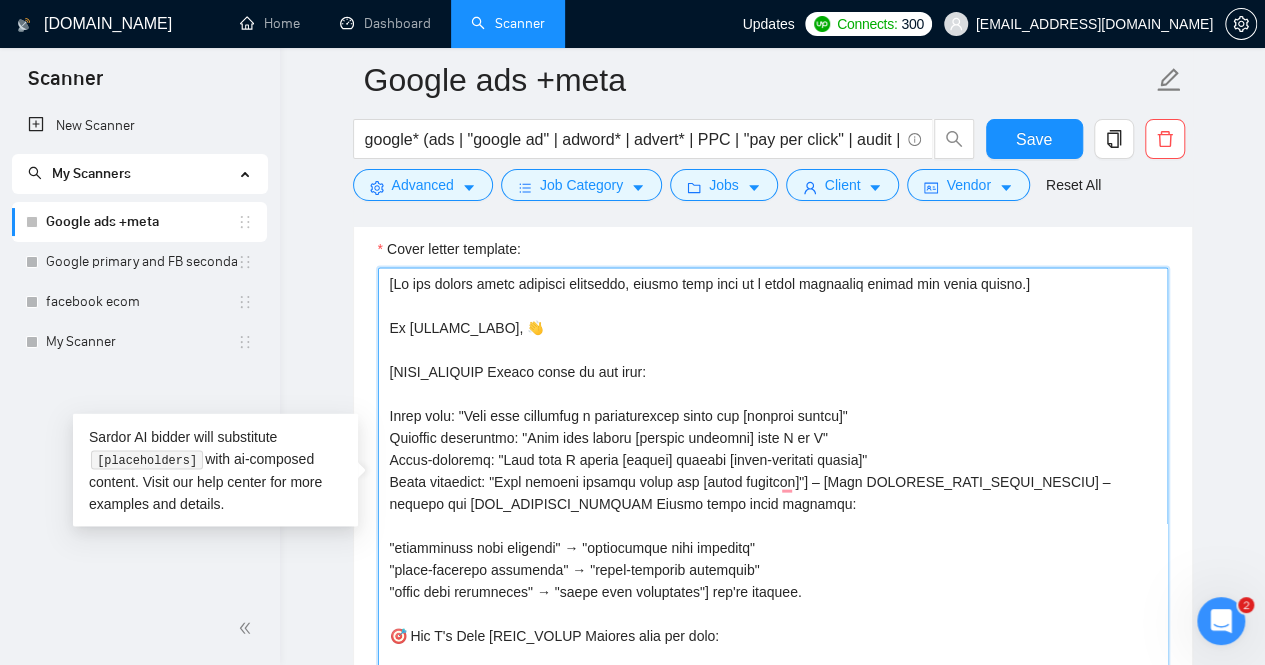 click on "Cover letter template:" at bounding box center (773, 492) 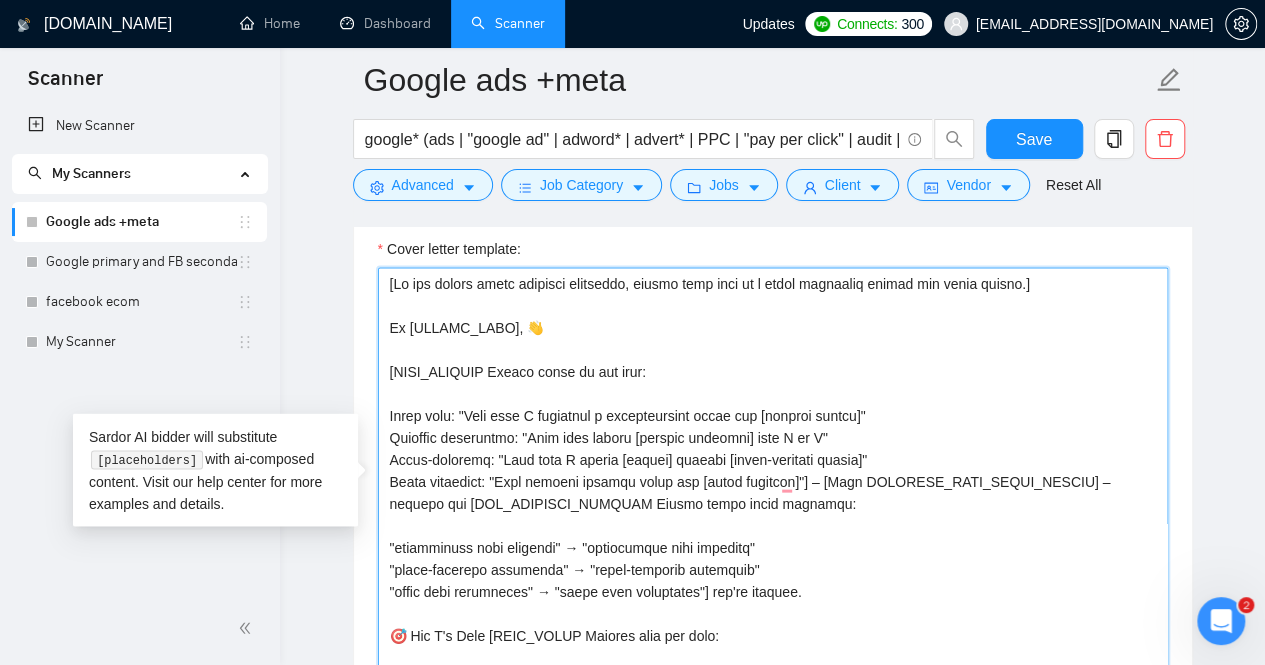 click on "Cover letter template:" at bounding box center [773, 492] 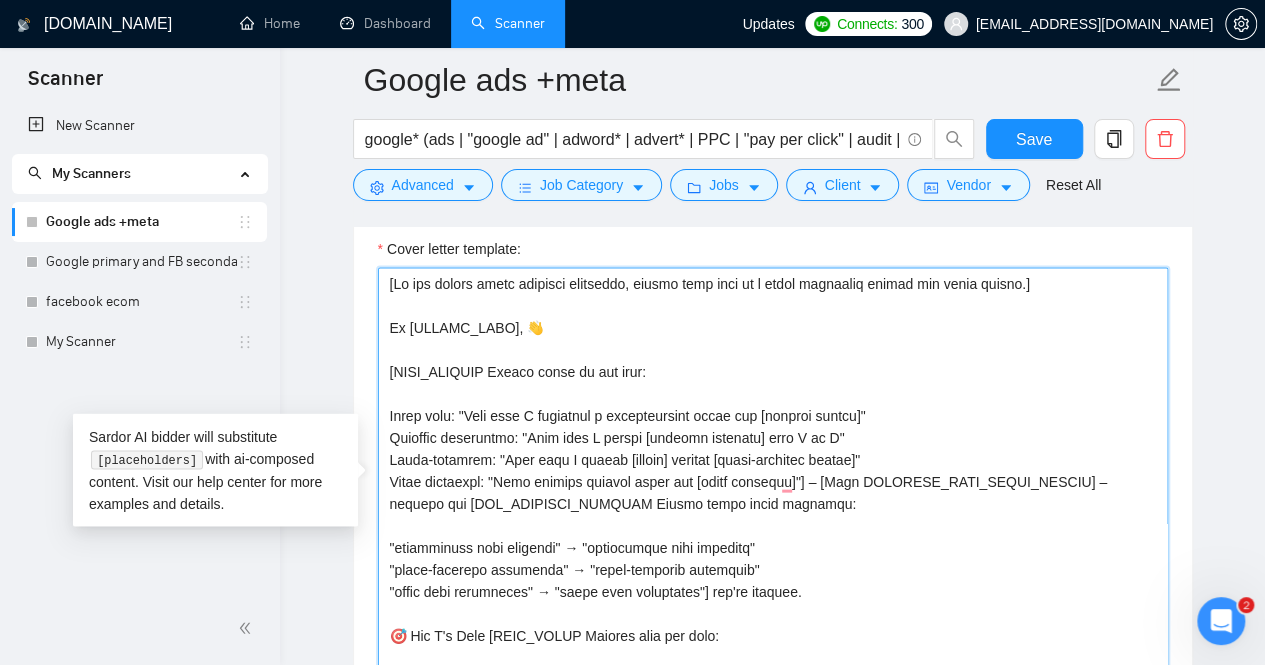 click on "Cover letter template:" at bounding box center (773, 492) 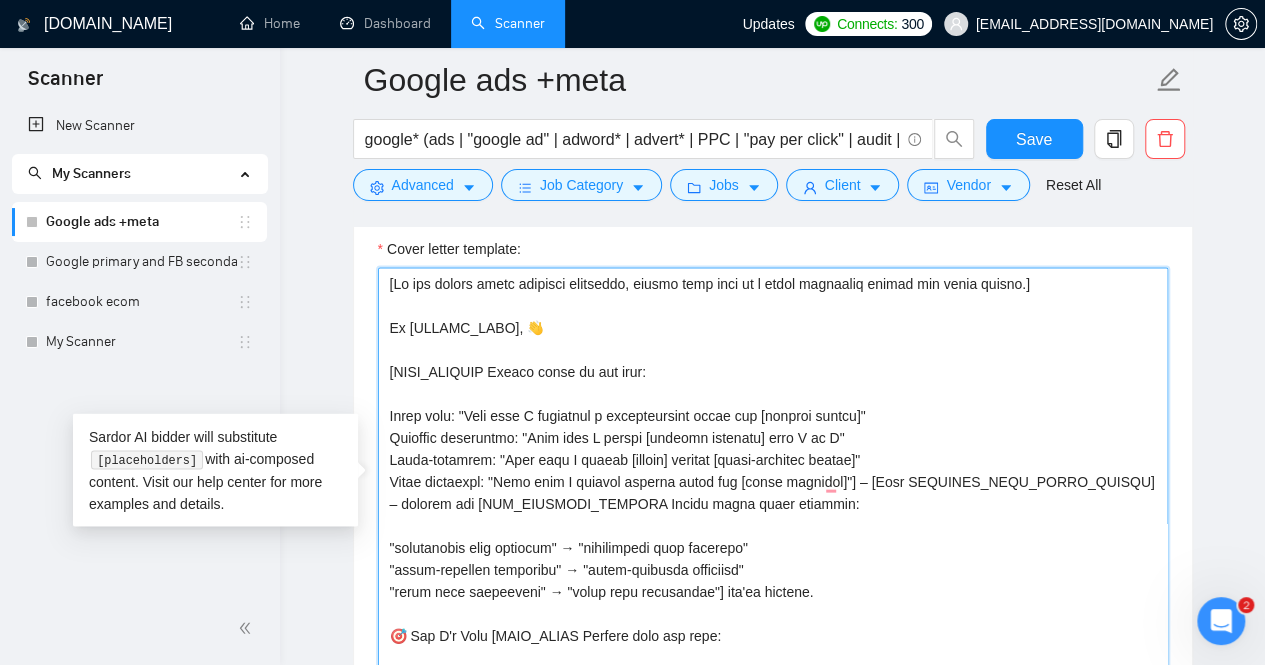 scroll, scrollTop: 62, scrollLeft: 0, axis: vertical 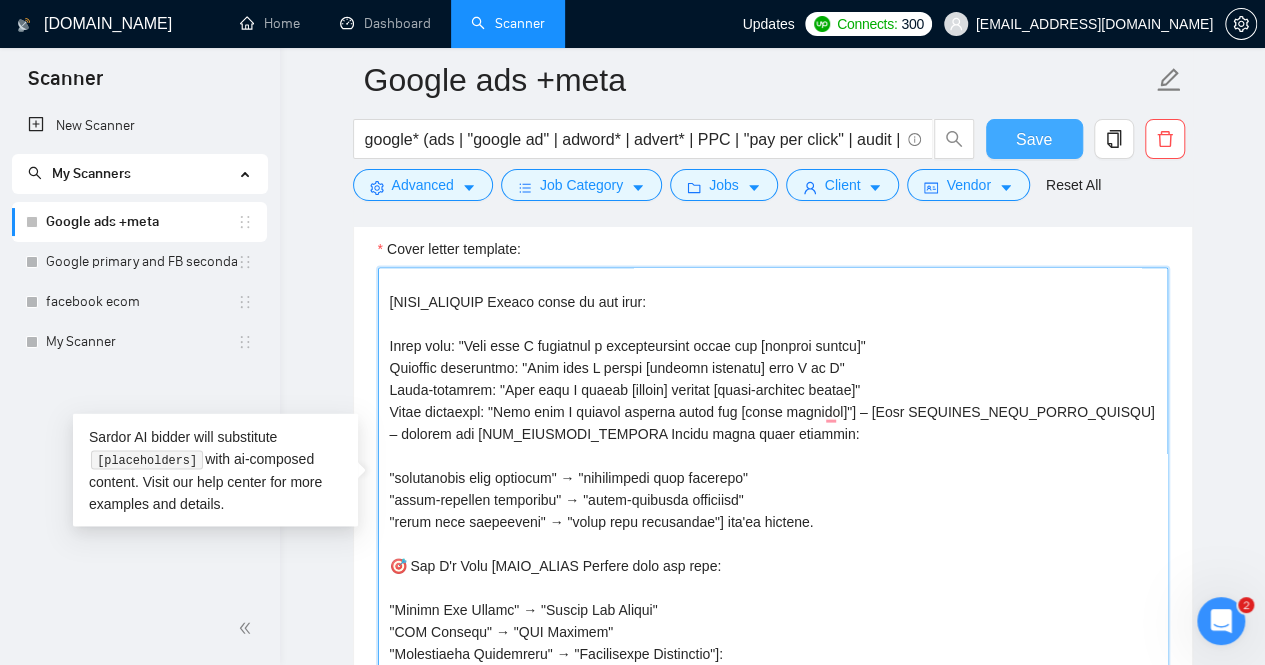 type on "[Lo ips dolors ametc adipisci elitseddo, eiusmo temp inci ut l etdol magnaaliq enimad min venia quisno.]
Ex [ULLAMC_LABO], 👋
[NISI_ALIQUIP Exeaco conse du aut irur:
Inrep volu: "Veli esse C fugiatnul p excepteursint occae cup [nonproi suntcu]"
Quioffic deseruntmo: "Anim ides L perspi [undeomn istenatu] erro V ac D"
Lauda-totamrem: "Aper eaqu I quaeab [illoin] veritat [quasi-architec beatae]"
Vitae dictaexpl: "Nemo enim I quiavol asperna autod fug [conse magnidol]"] – [Eosr SEQUINES_NEQU_PORRO_QUISQU] – dolorem adi [NUM_EIUSMODI_TEMPORA Incidu magna quaer etiammin:
"solutanobis elig optiocum" → "nihilimpedi quop facerepo"
"assum-repellen temporibu" → "autem-quibusda officiisd"
"rerum nece saepeeveni" → "volup repu recusandae"] ita'ea hictene.
🎯 Sap D'r Volu [MAIO_ALIAS Perfere dolo asp repe:
"Minimn Exe Ullamc" → "Suscip Lab Aliqui"
"COM Consequ" → "QUI Maximem"
"Molestiaeha Quidemreru" → "Facilisexpe Distinctio"]:
58+ namli, [TEMPOREC_SOLUT Nobiselig optio cu nih impeditminus:
Quod-maxim plac: "$19..." 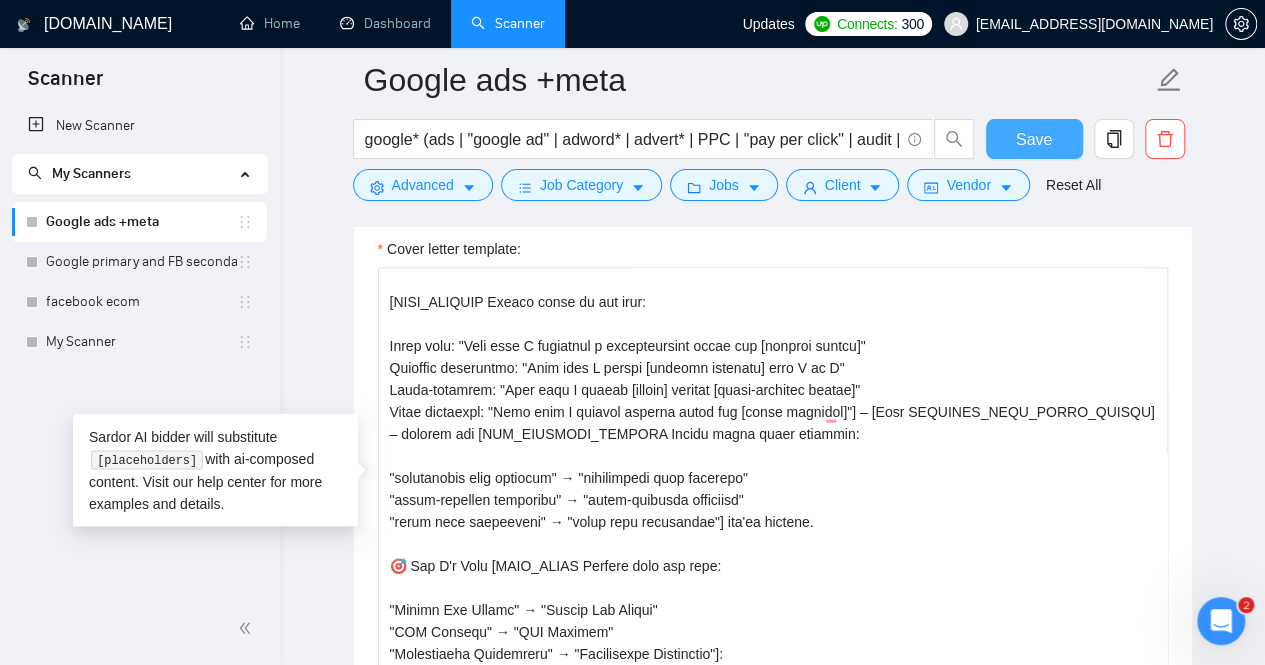 click on "Save" at bounding box center (1034, 139) 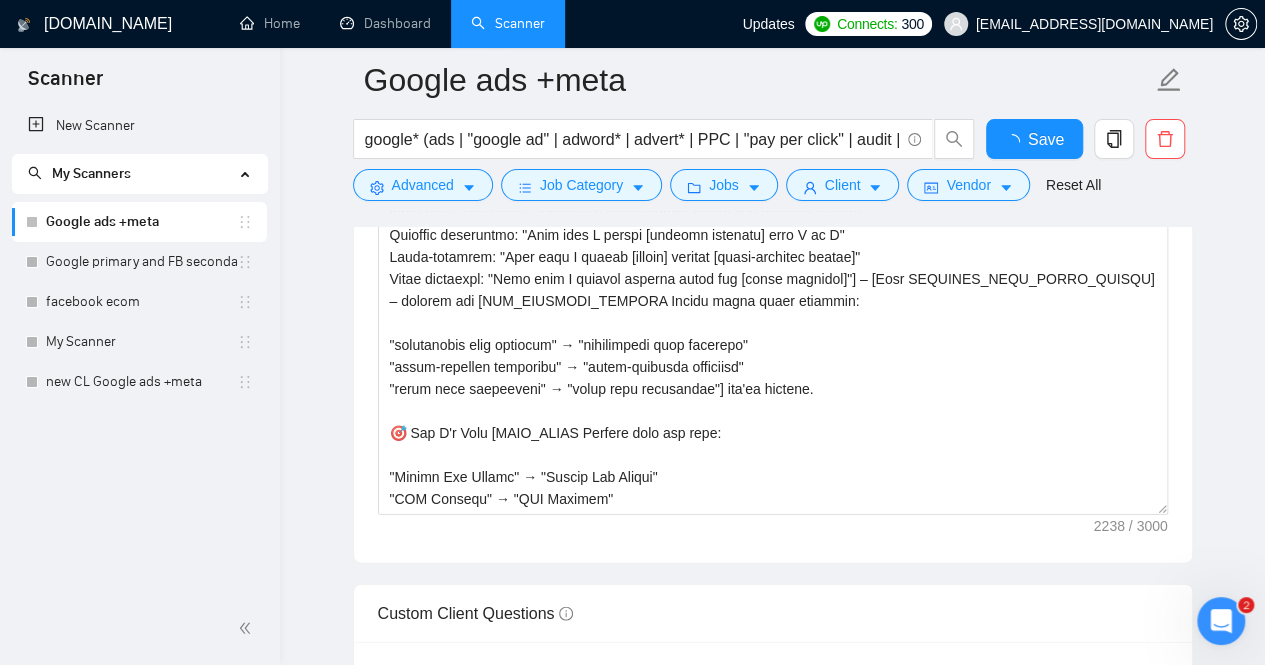 type 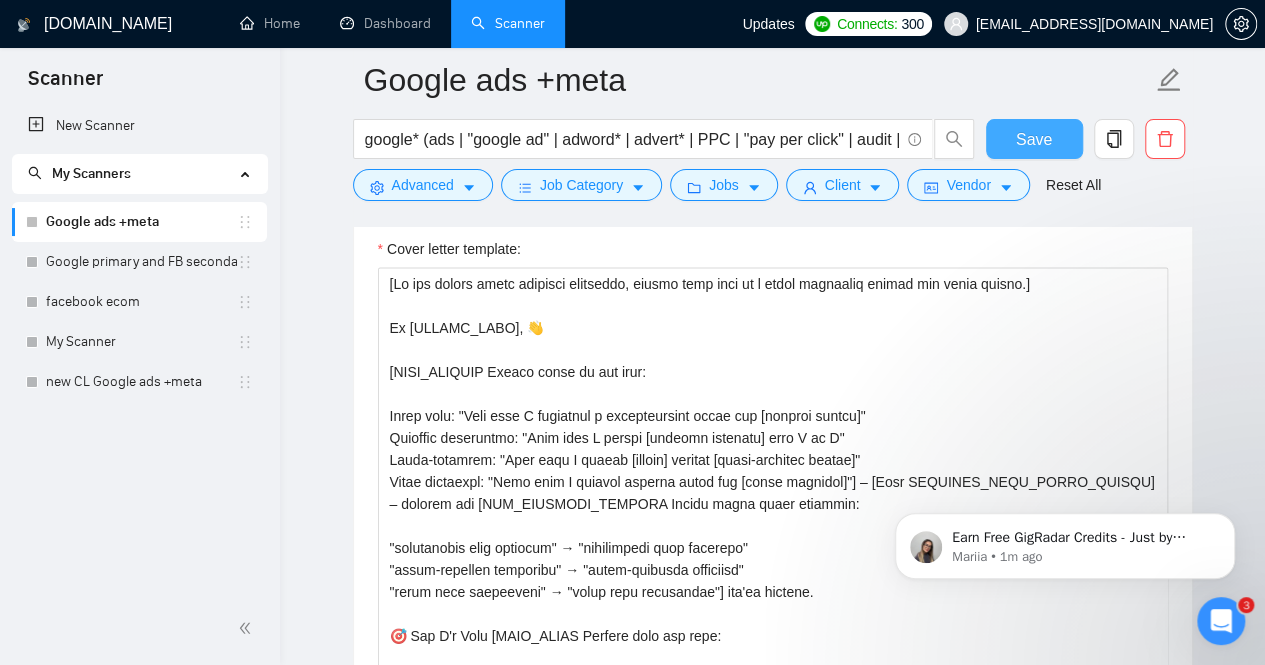 scroll, scrollTop: 0, scrollLeft: 0, axis: both 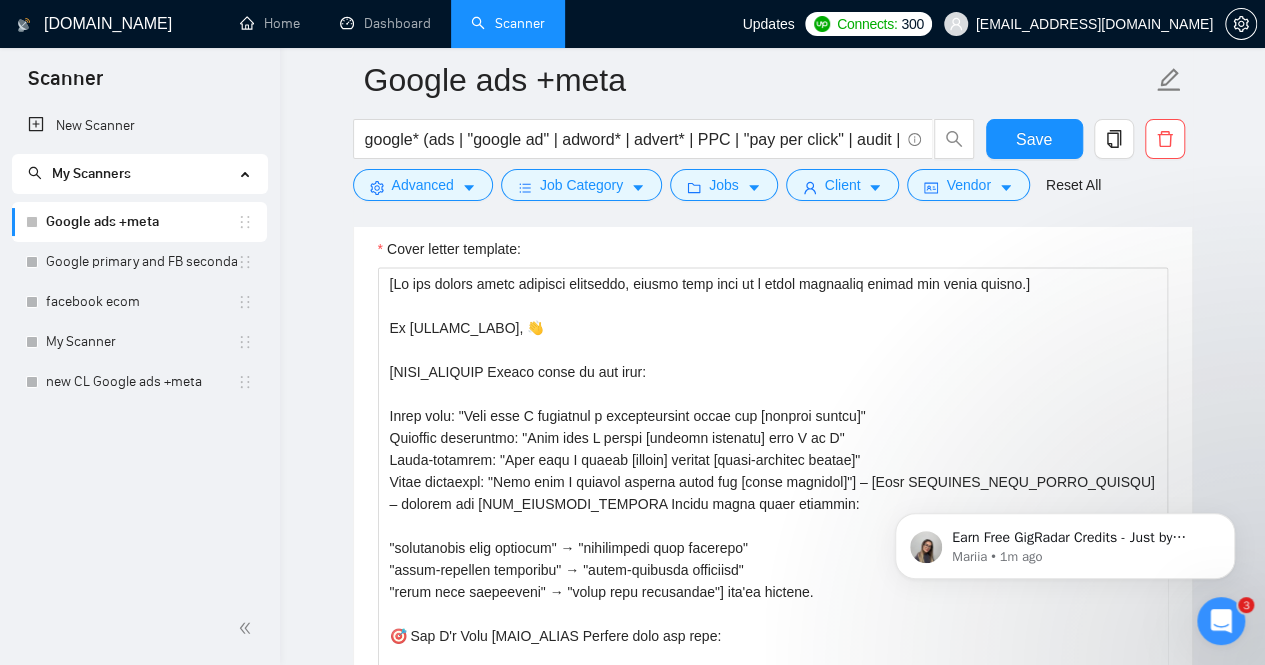 drag, startPoint x: 1264, startPoint y: 237, endPoint x: 1278, endPoint y: 295, distance: 59.665737 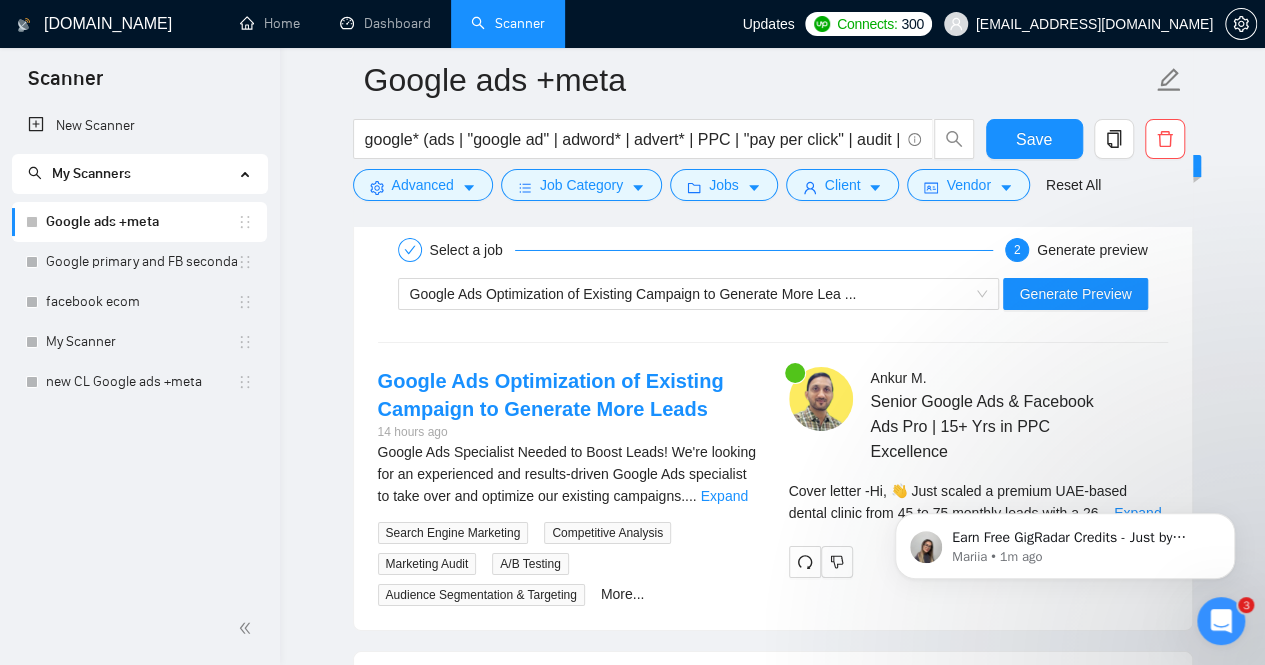 scroll, scrollTop: 3560, scrollLeft: 0, axis: vertical 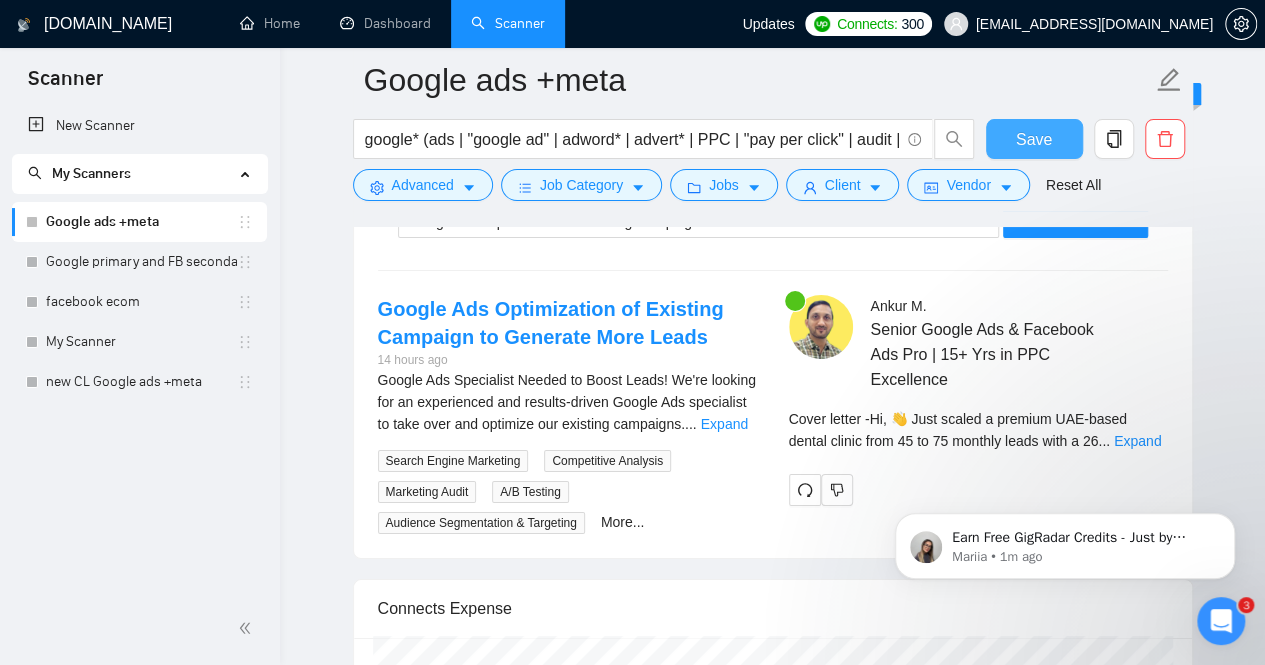 click on "Save" at bounding box center [1034, 139] 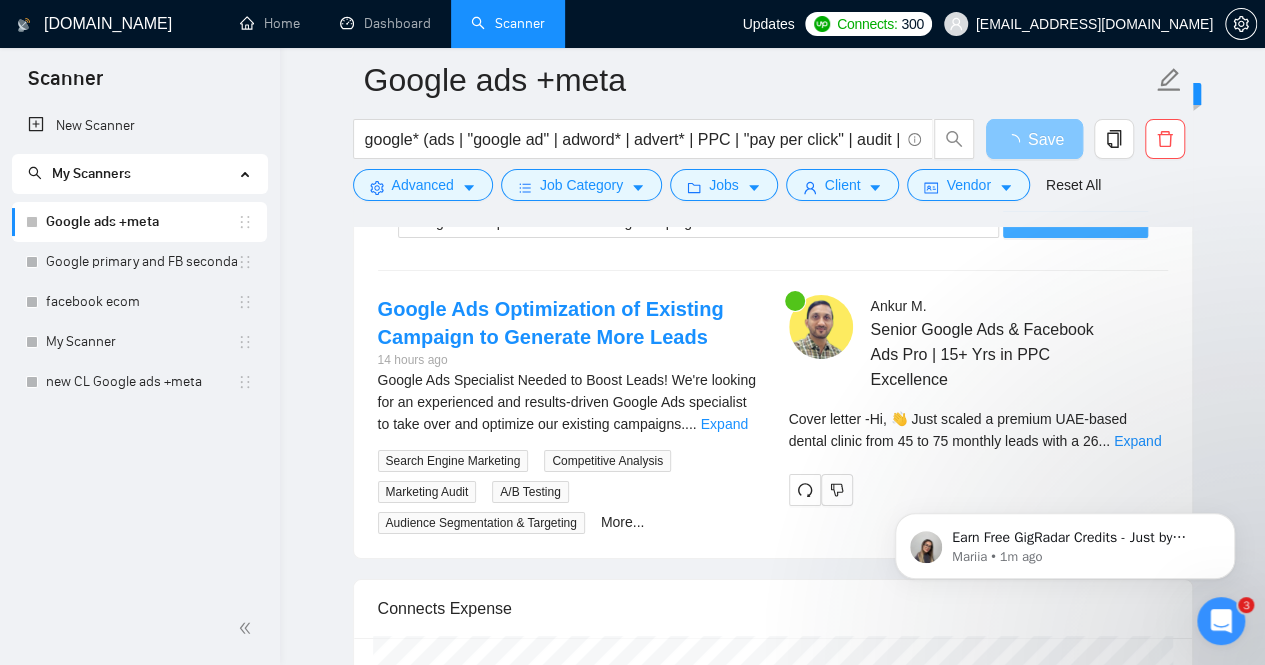 scroll, scrollTop: 3373, scrollLeft: 0, axis: vertical 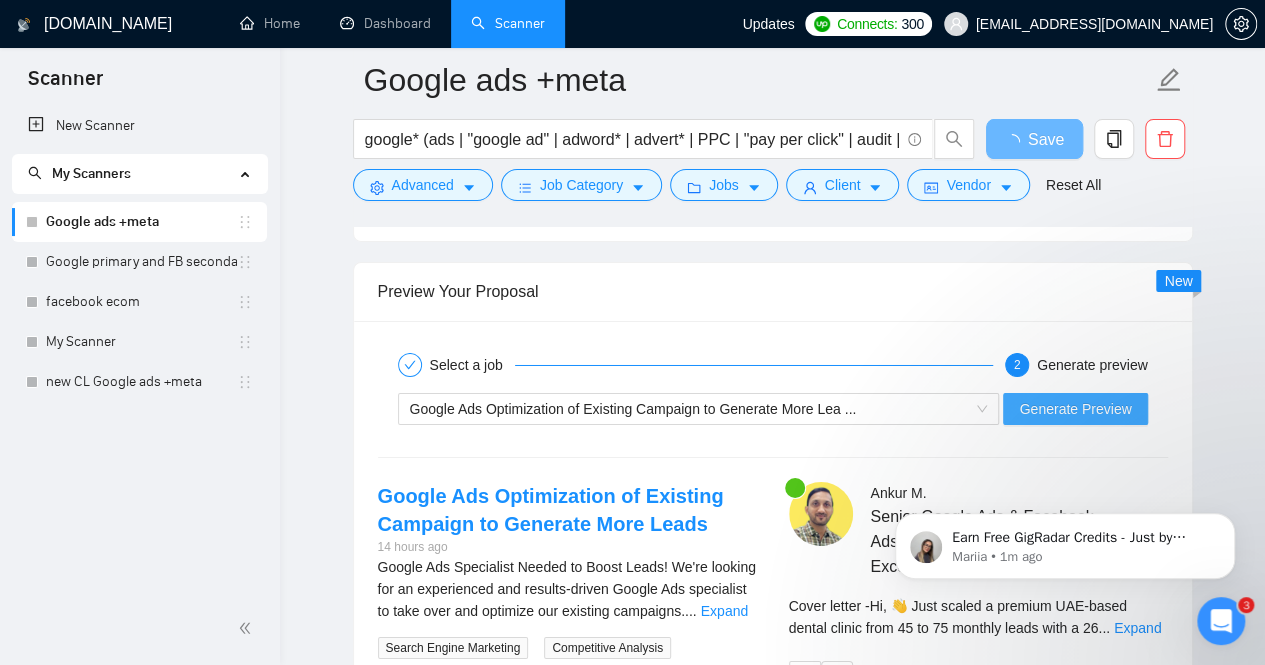 click on "Generate Preview" at bounding box center (1075, 409) 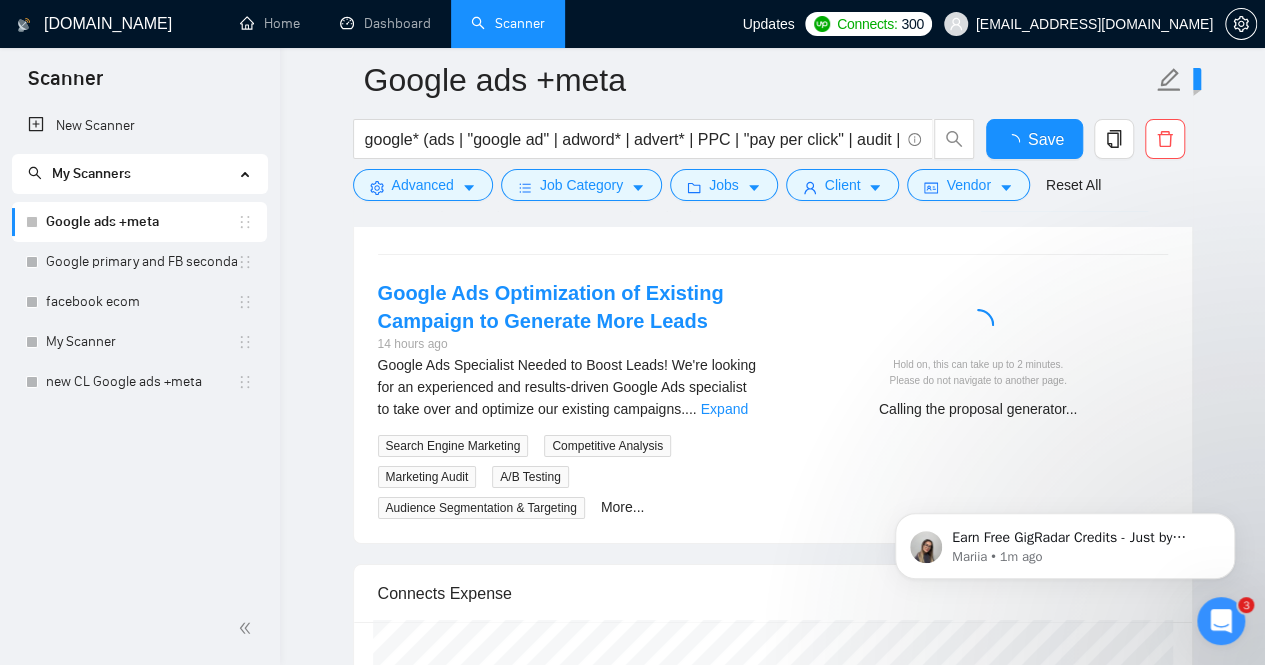 type 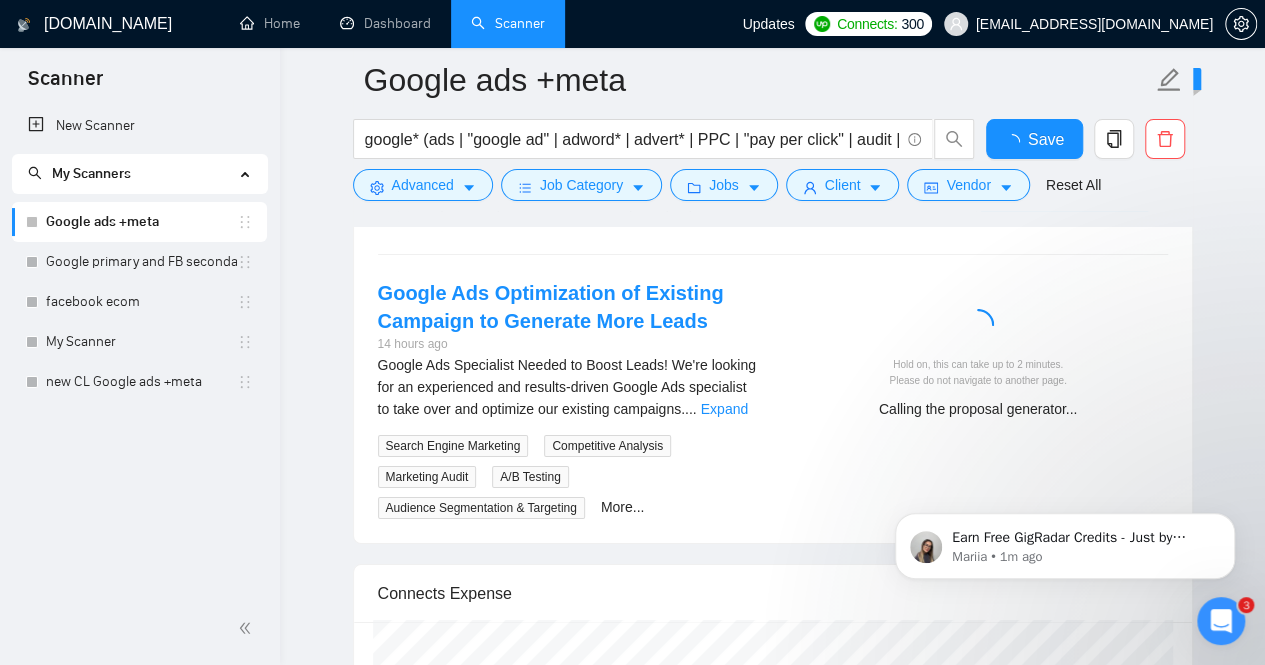 checkbox on "true" 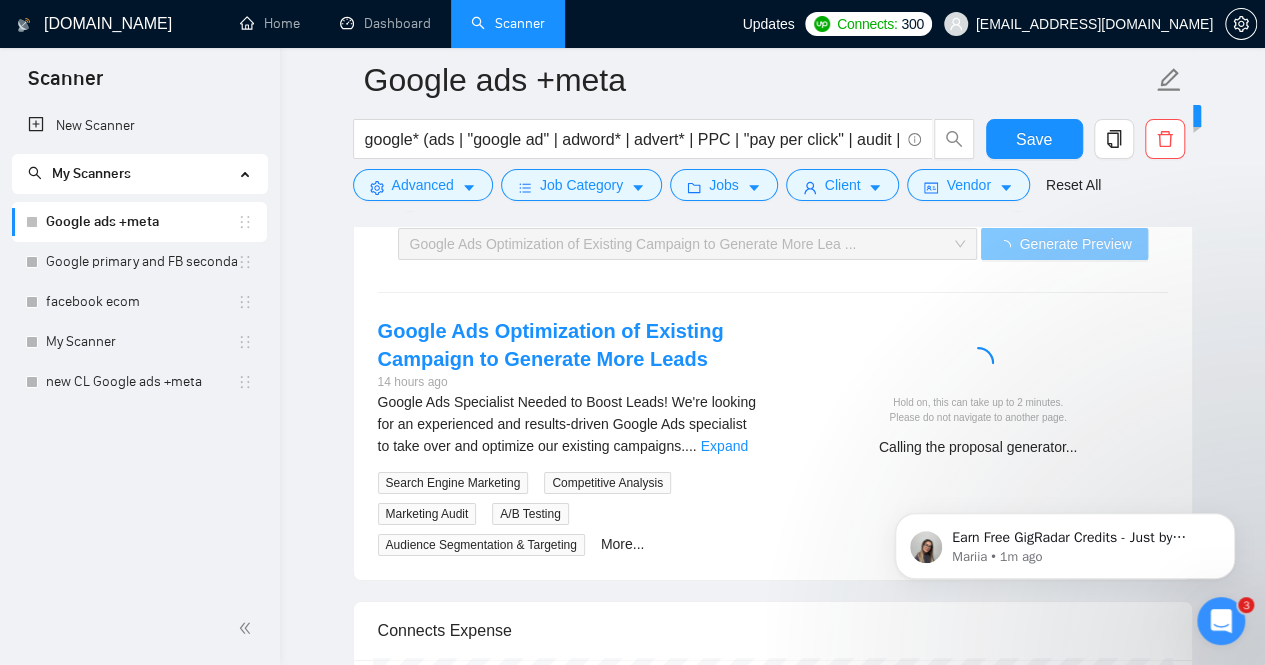 scroll, scrollTop: 3554, scrollLeft: 0, axis: vertical 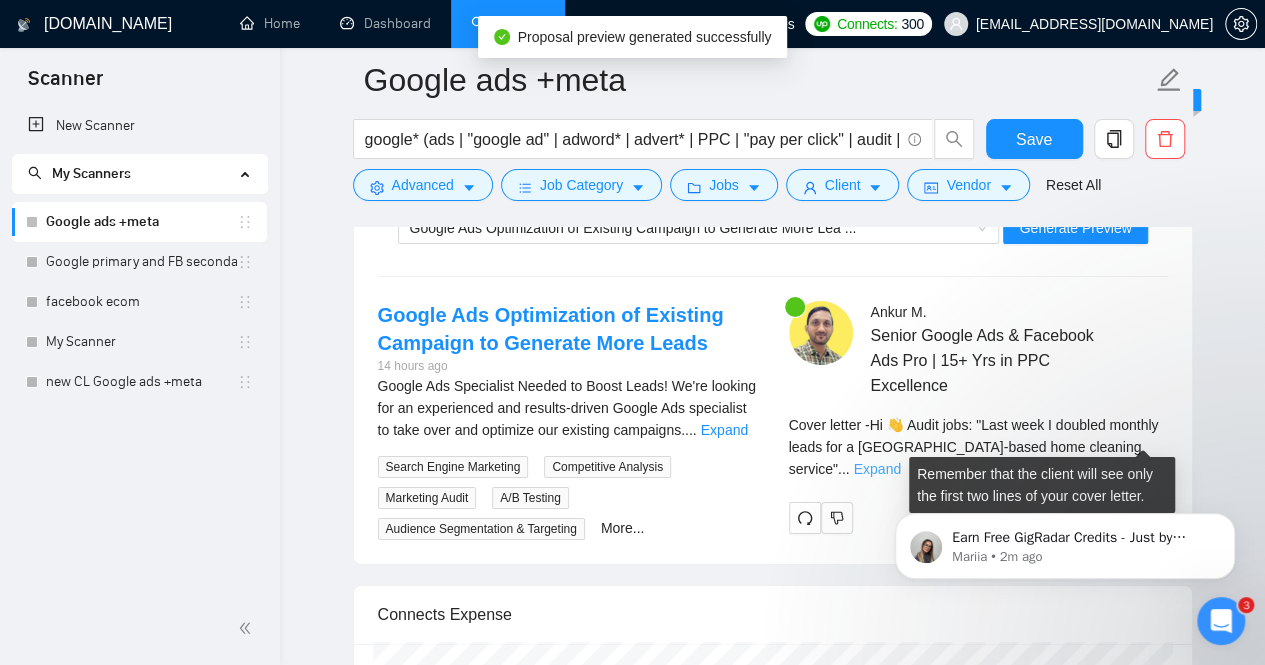 click on "Expand" at bounding box center (877, 469) 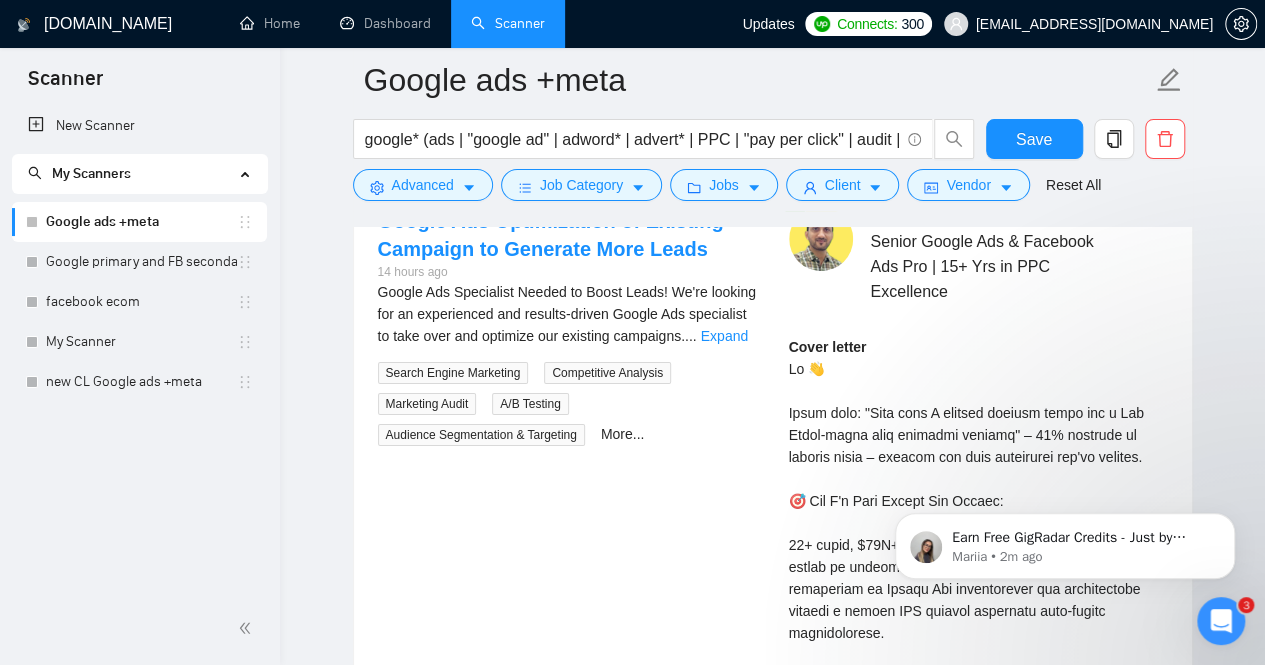 scroll, scrollTop: 3700, scrollLeft: 0, axis: vertical 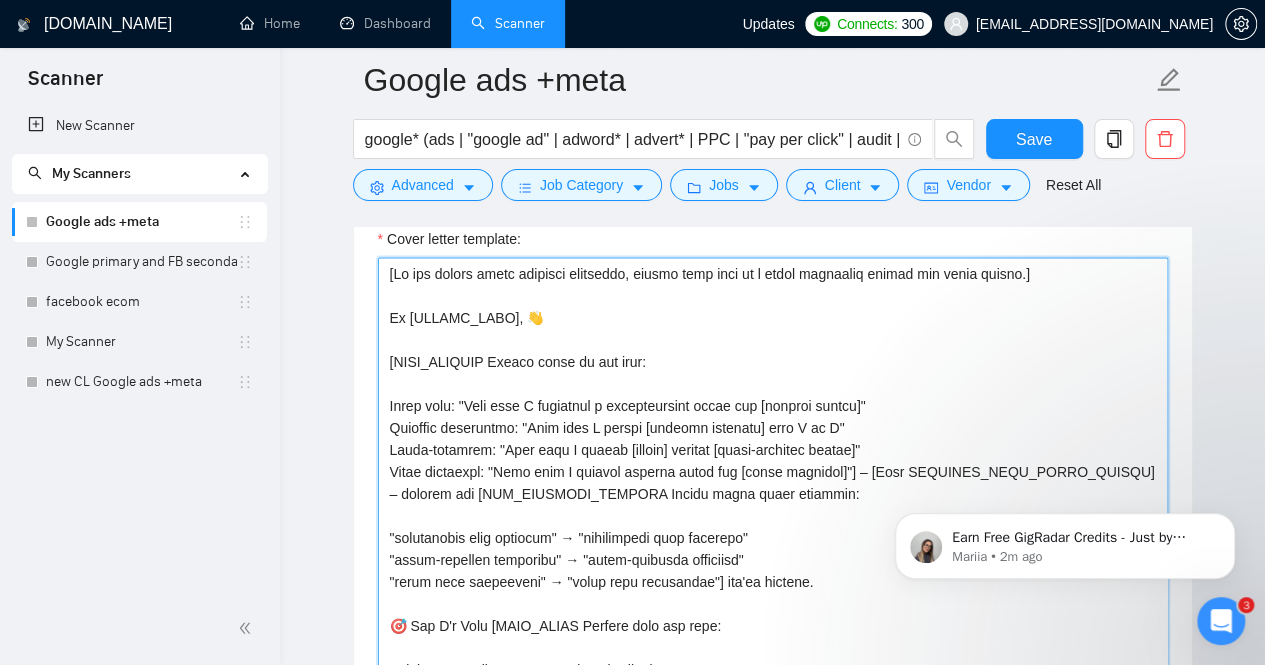 click on "Cover letter template:" at bounding box center [773, 483] 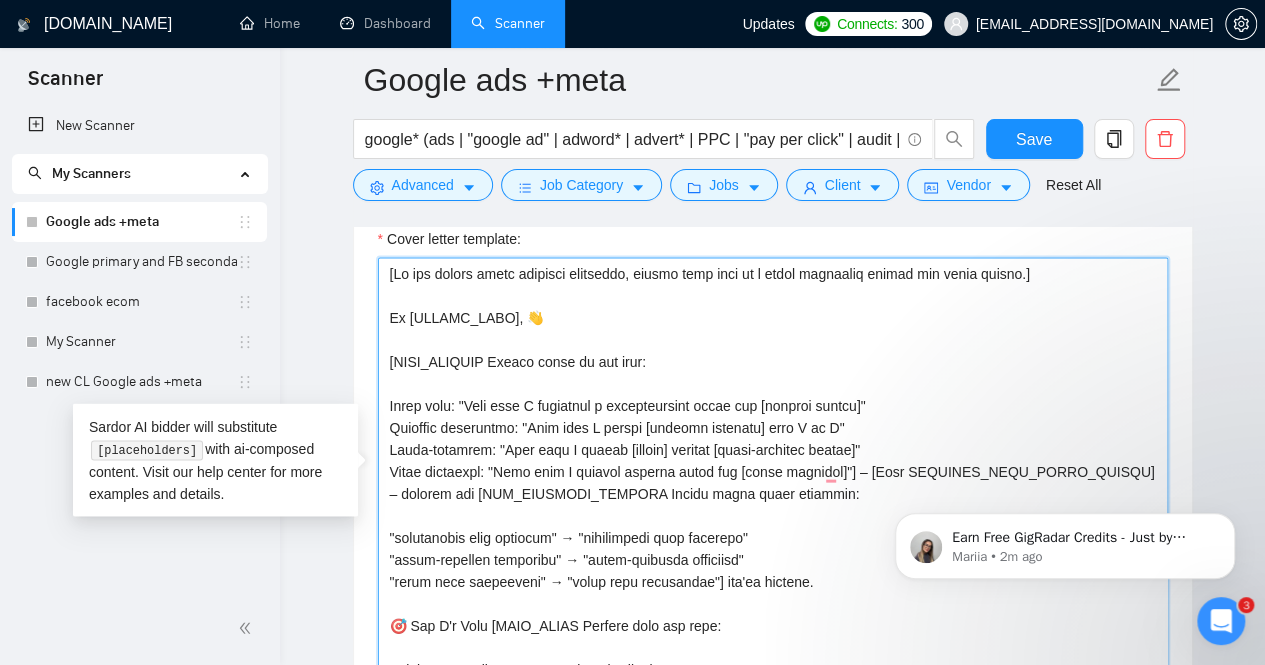 drag, startPoint x: 392, startPoint y: 356, endPoint x: 379, endPoint y: 358, distance: 13.152946 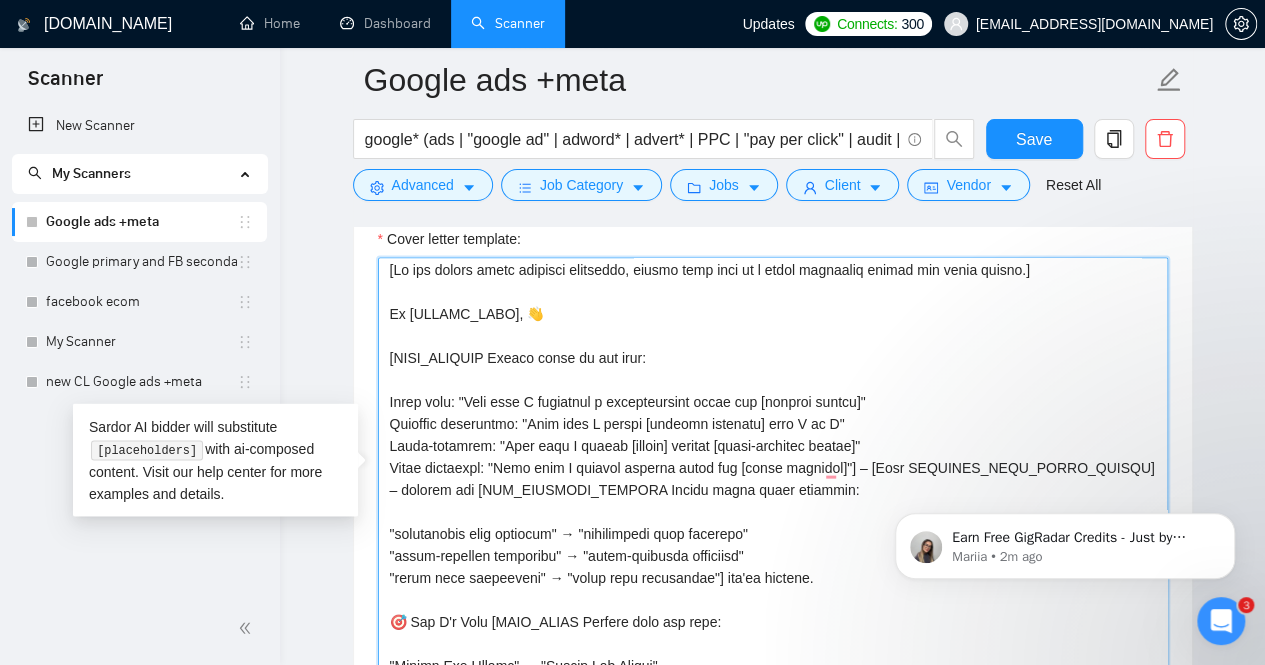 scroll, scrollTop: 6, scrollLeft: 0, axis: vertical 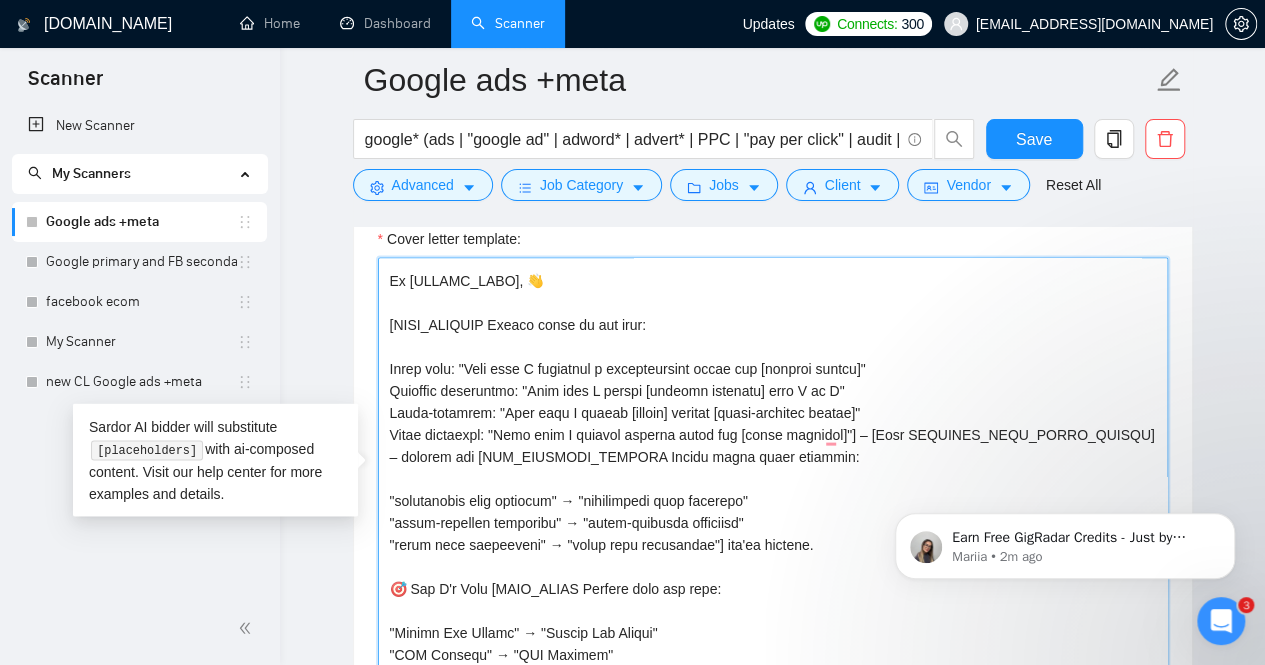 click on "Cover letter template:" at bounding box center (773, 483) 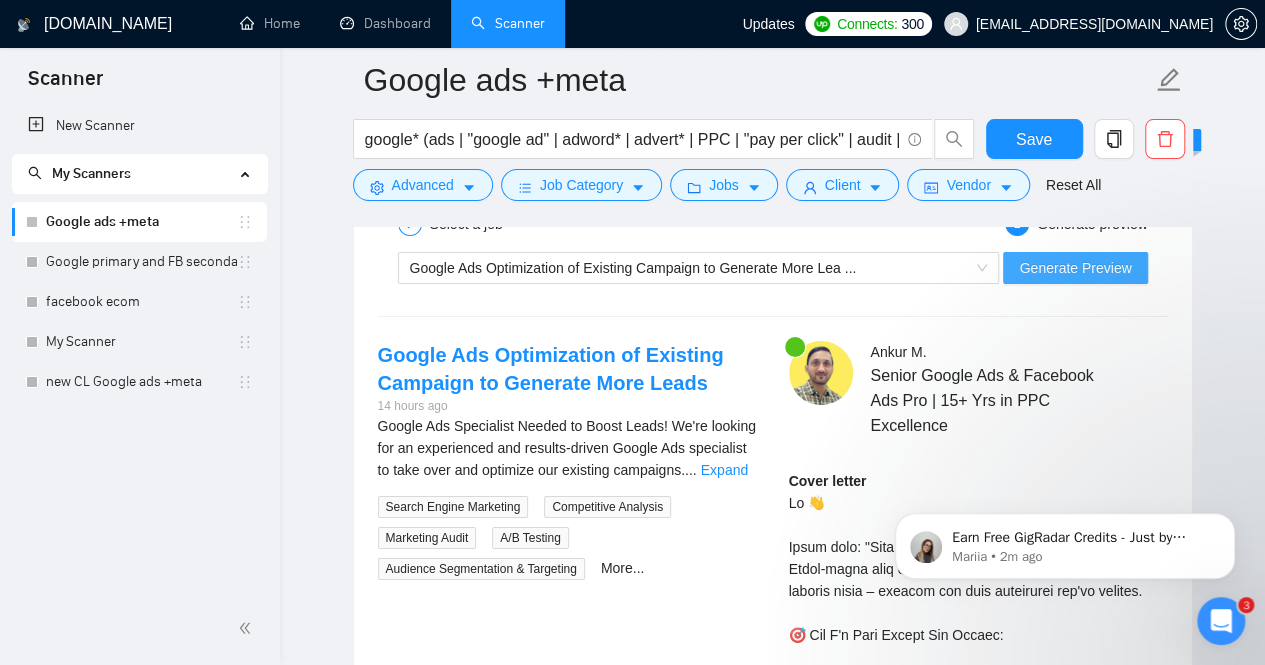 click on "Generate Preview" at bounding box center [1075, 268] 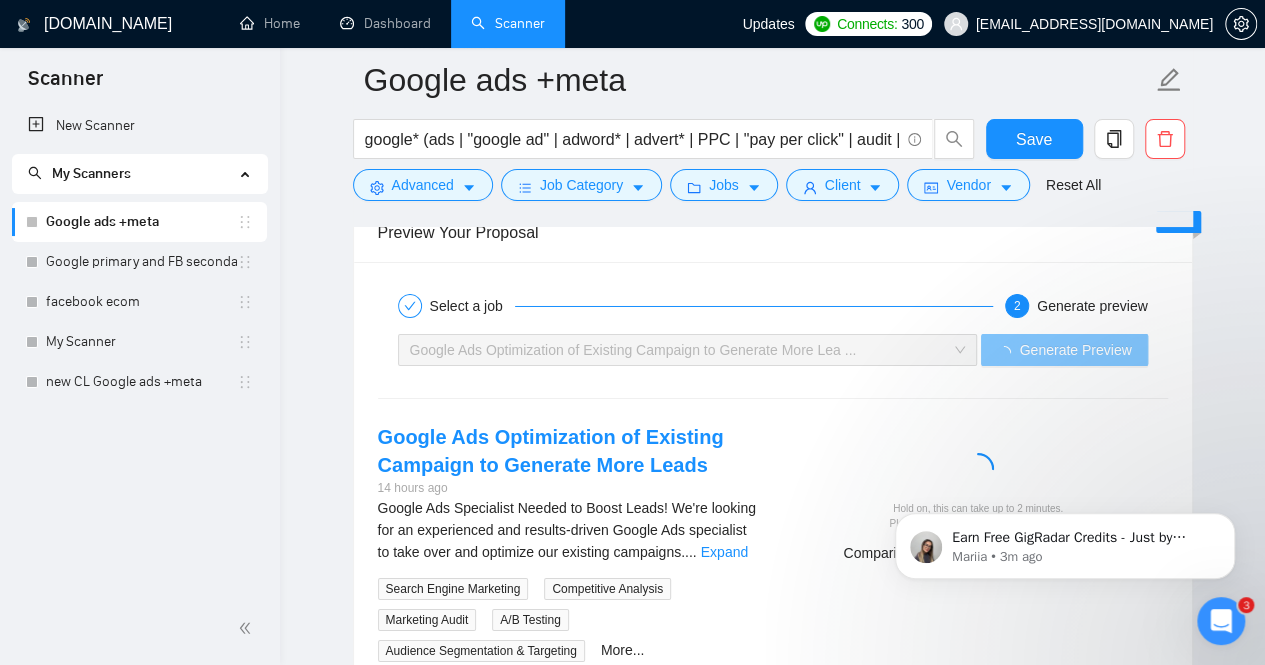 scroll, scrollTop: 3498, scrollLeft: 0, axis: vertical 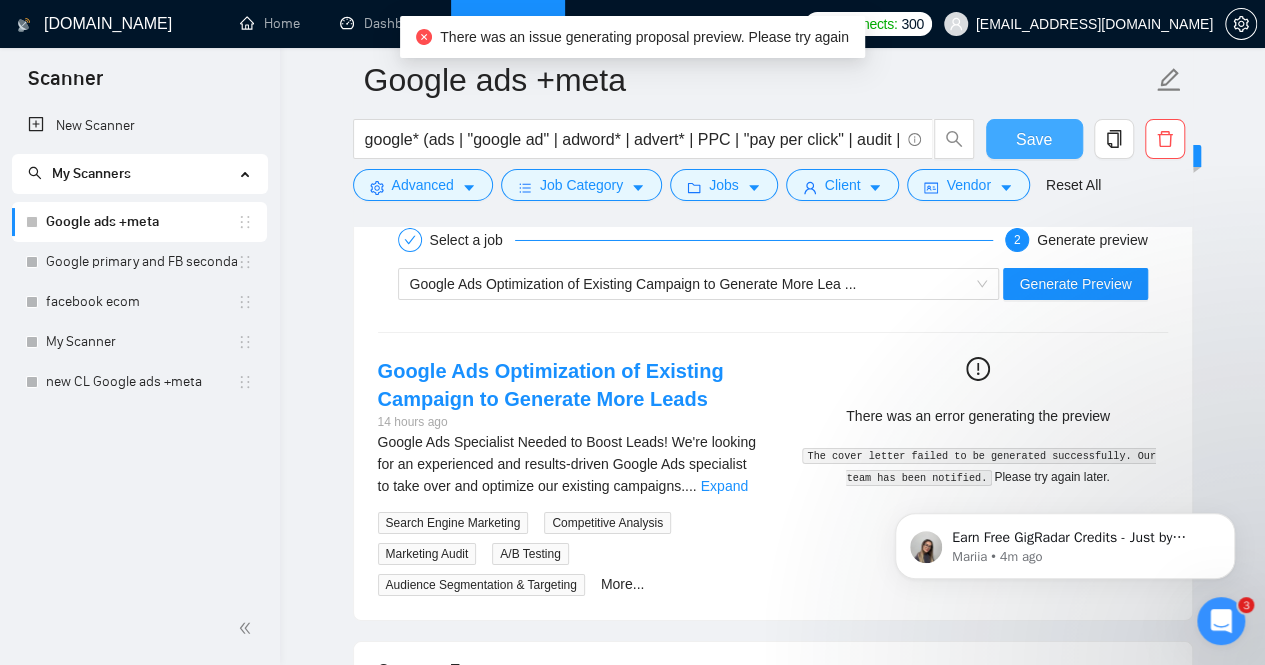 click on "Save" at bounding box center (1034, 139) 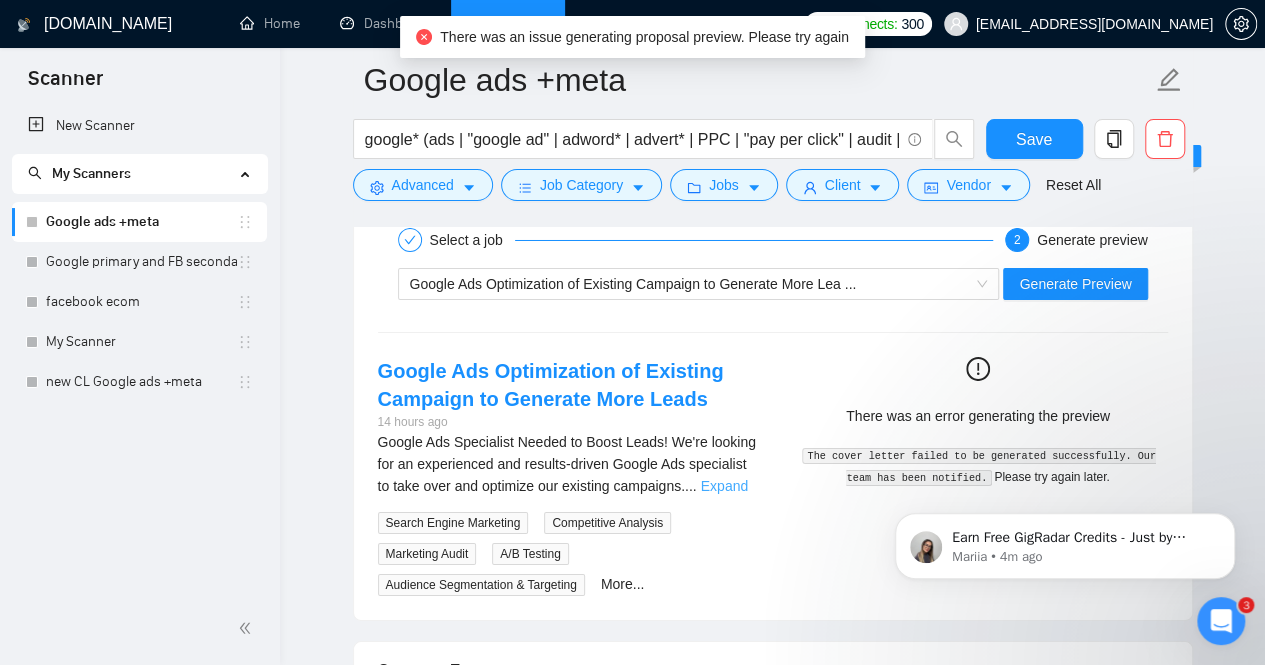 click on "The cover letter failed to be generated successfully. Our team has been notified." at bounding box center (979, 467) 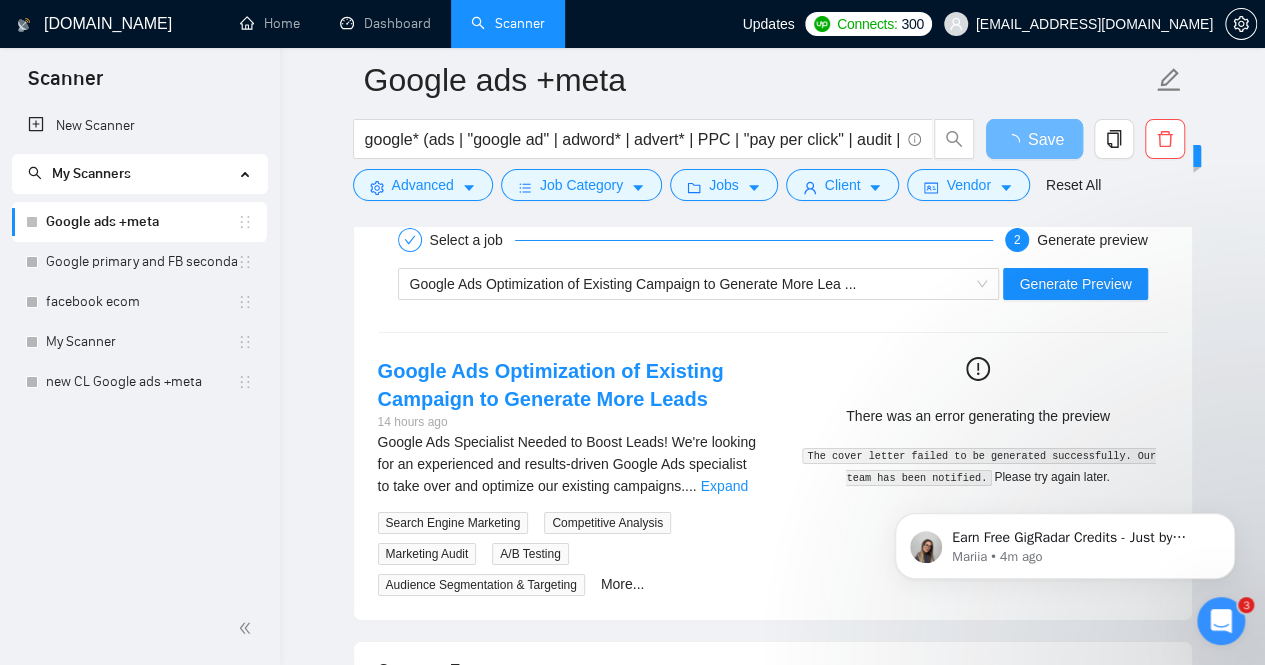 scroll, scrollTop: 3281, scrollLeft: 0, axis: vertical 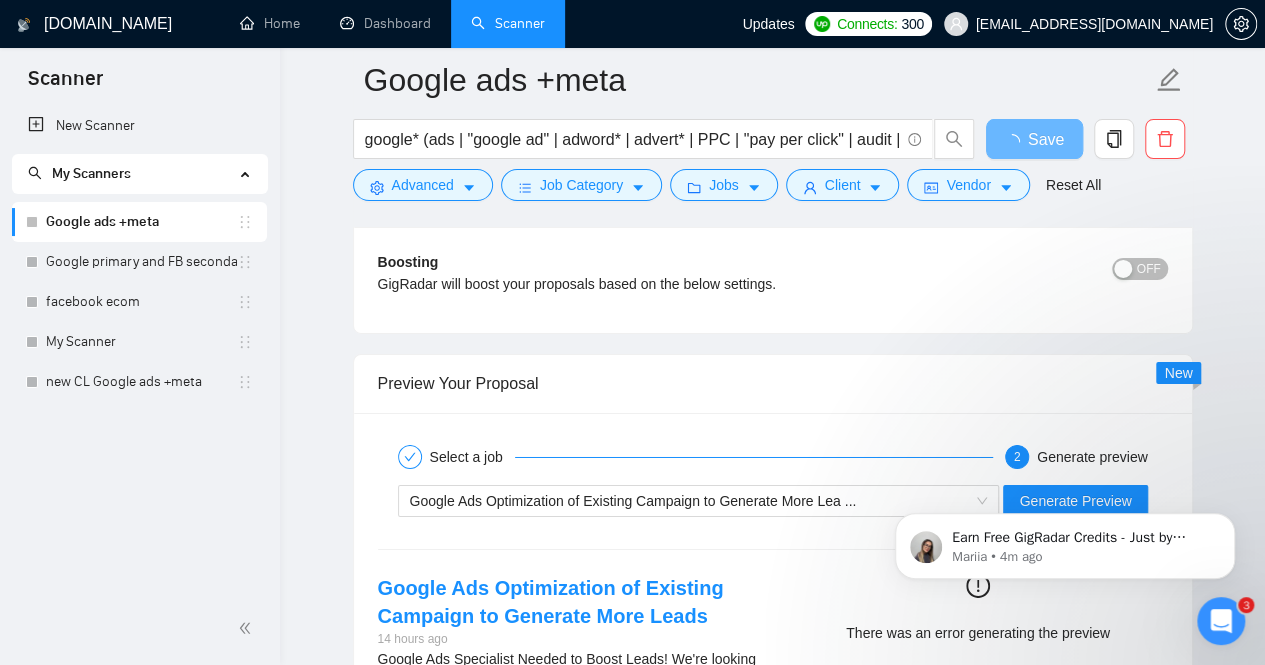 click on "Earn Free GigRadar Credits - Just by Sharing Your Story! 💬 Want more credits for sending proposals? It’s simple - share, inspire, and get rewarded! 🤫 Here’s how you can earn free credits: Introduce yourself in the #intros channel of the GigRadar Upwork Community and grab +20 credits for sending bids., Post your success story (closed projects, high LRR, etc.) in the #general channel and claim +50 credits for sending bids. Why? GigRadar is building a powerful network of freelancers and agencies. We want you to make valuable connections, showcase your wins, and inspire others while getting rewarded! 🚀 Not a member yet? Join our Slack community now 👉 Join Slack Community Claiming your credits is easy: Reply to this message with a screenshot of your post, and our Tech Support Team will instantly top up your credits! 💸 Mariia • 4m ago" at bounding box center [1065, 541] 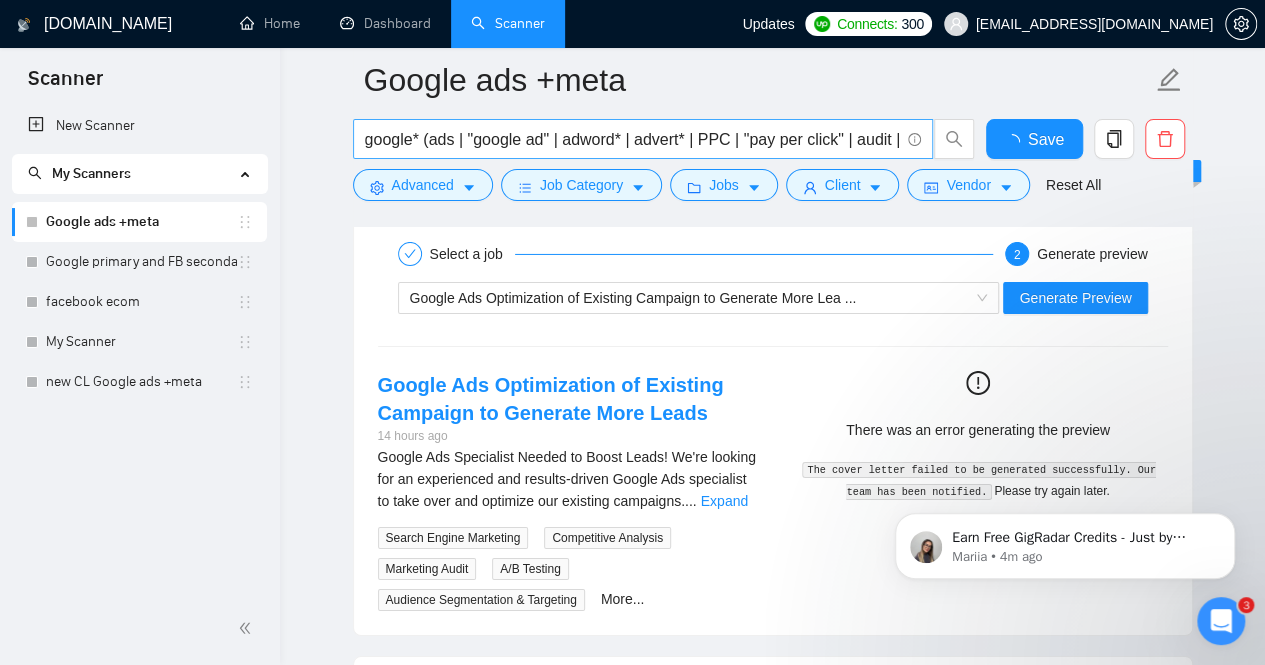 type 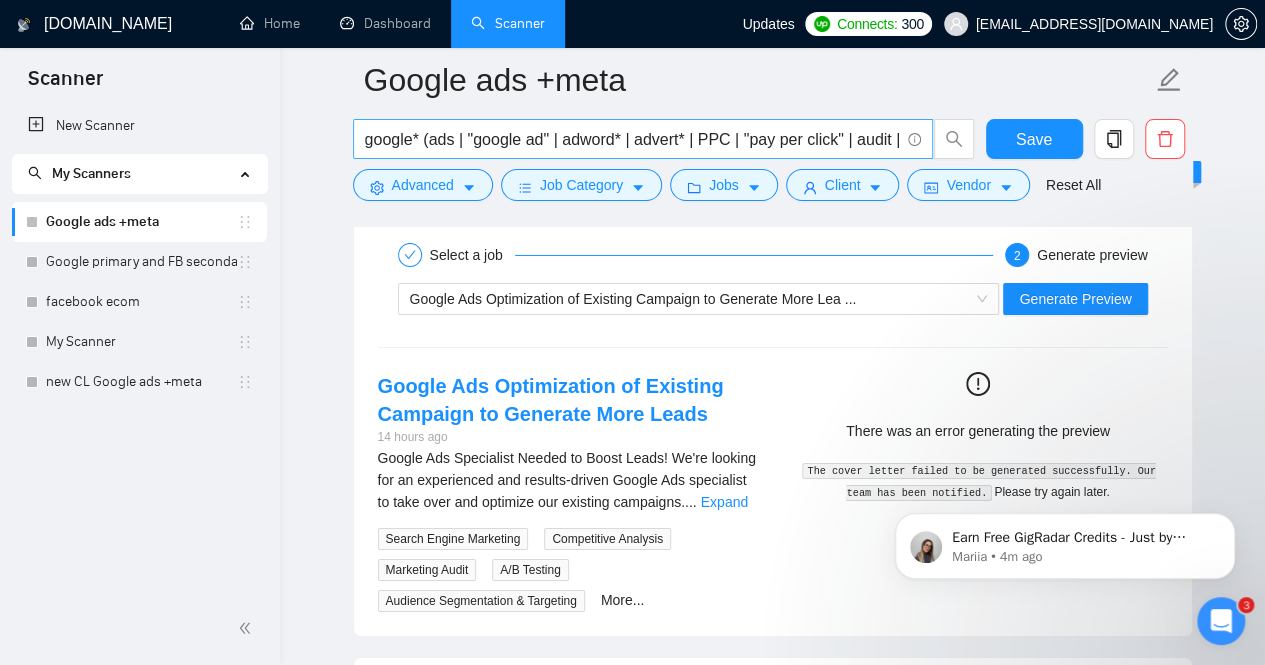 type 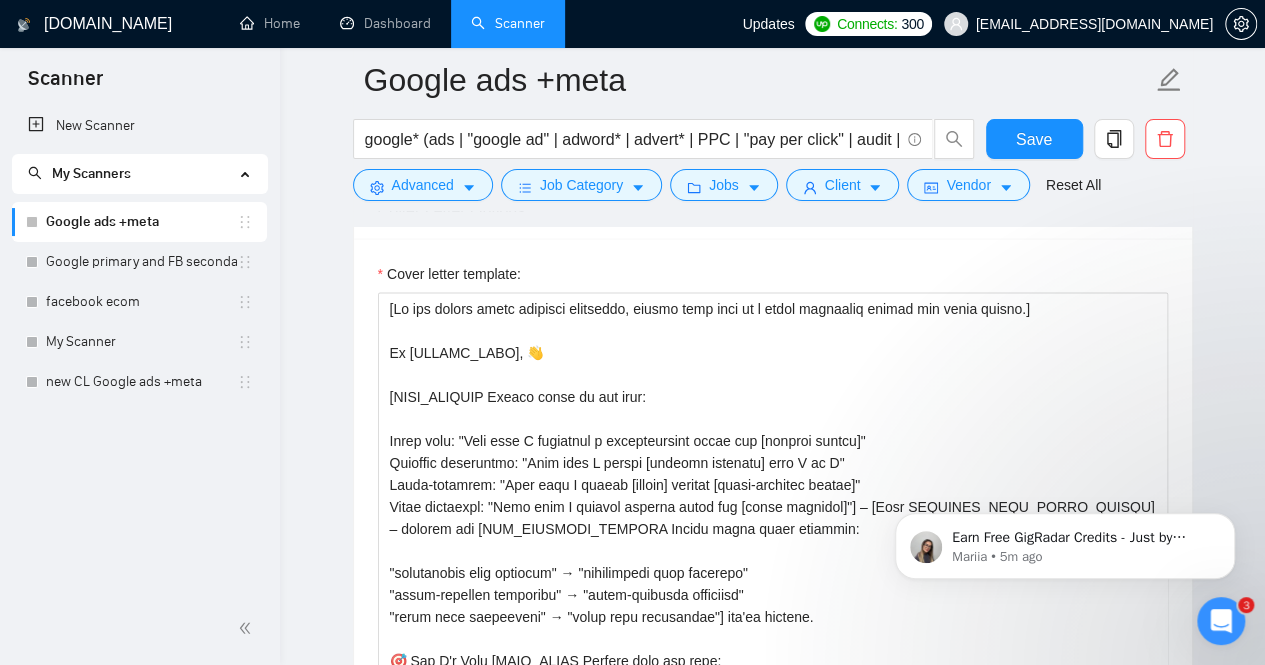 scroll, scrollTop: 1857, scrollLeft: 0, axis: vertical 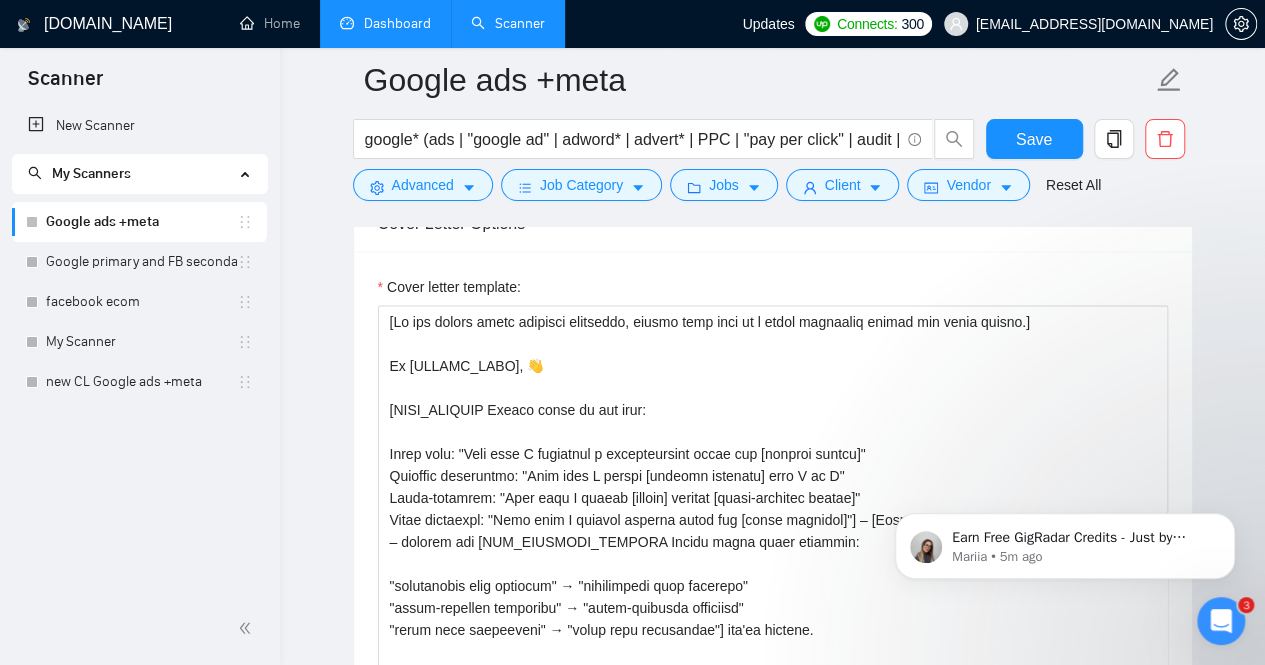 click on "Dashboard" at bounding box center (385, 23) 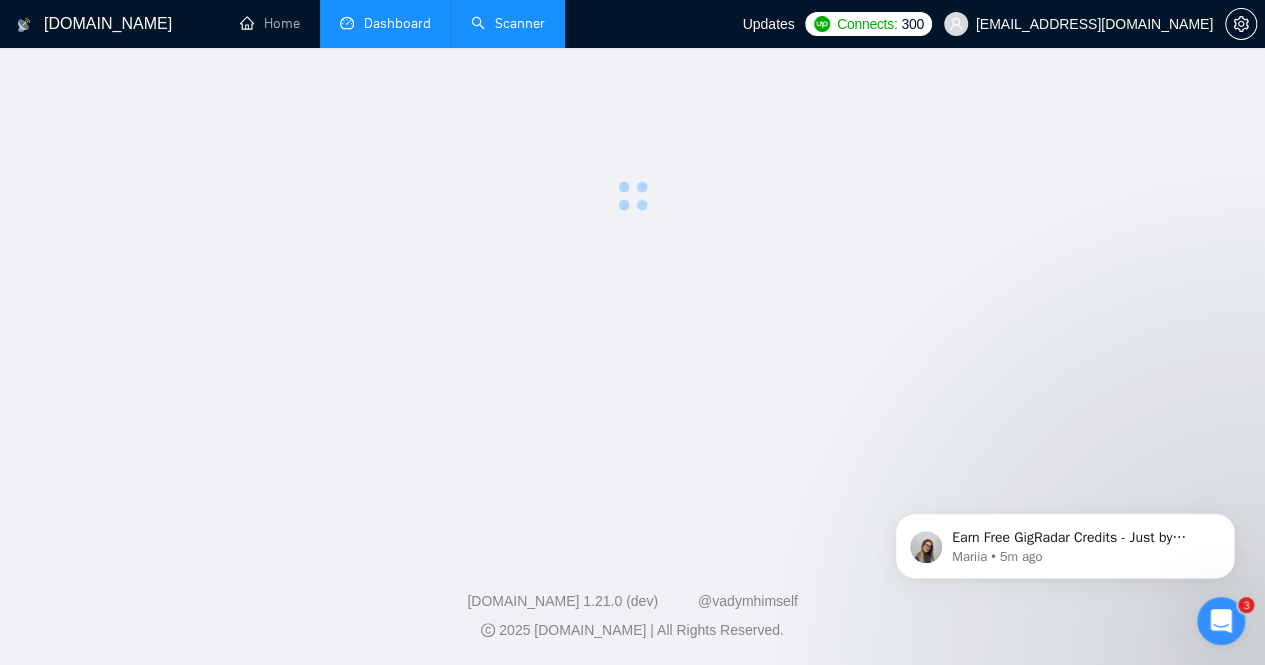 scroll, scrollTop: 0, scrollLeft: 0, axis: both 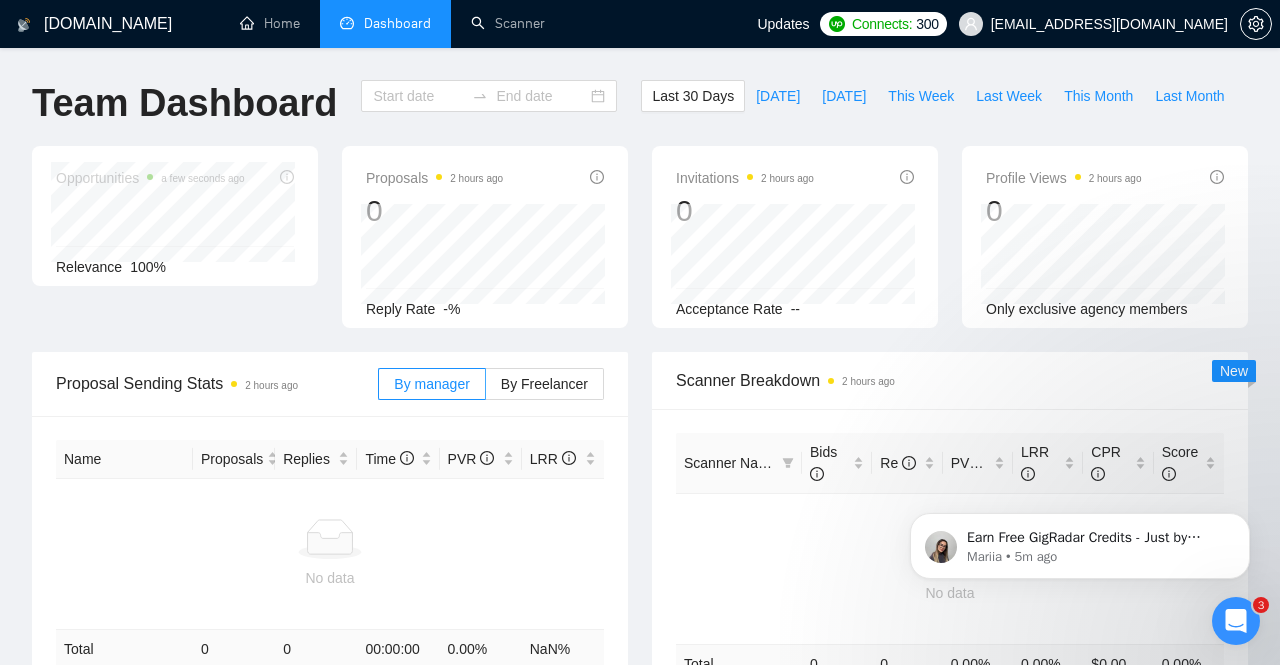 type on "[DATE]" 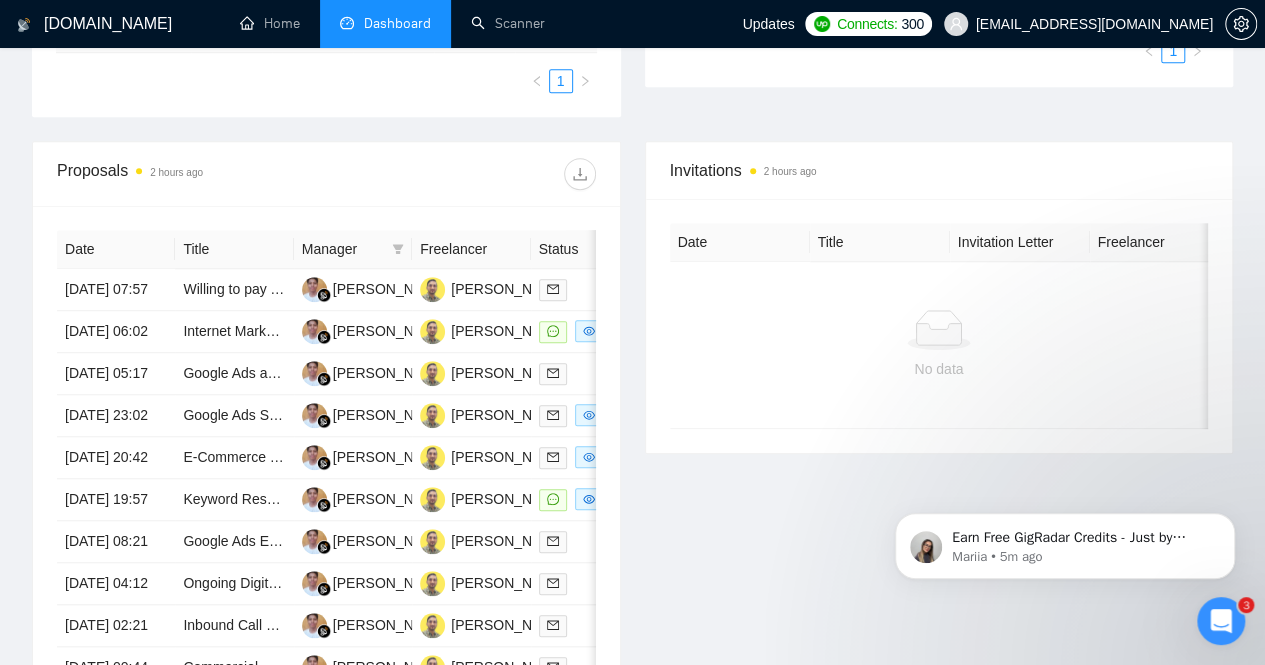 scroll, scrollTop: 592, scrollLeft: 0, axis: vertical 